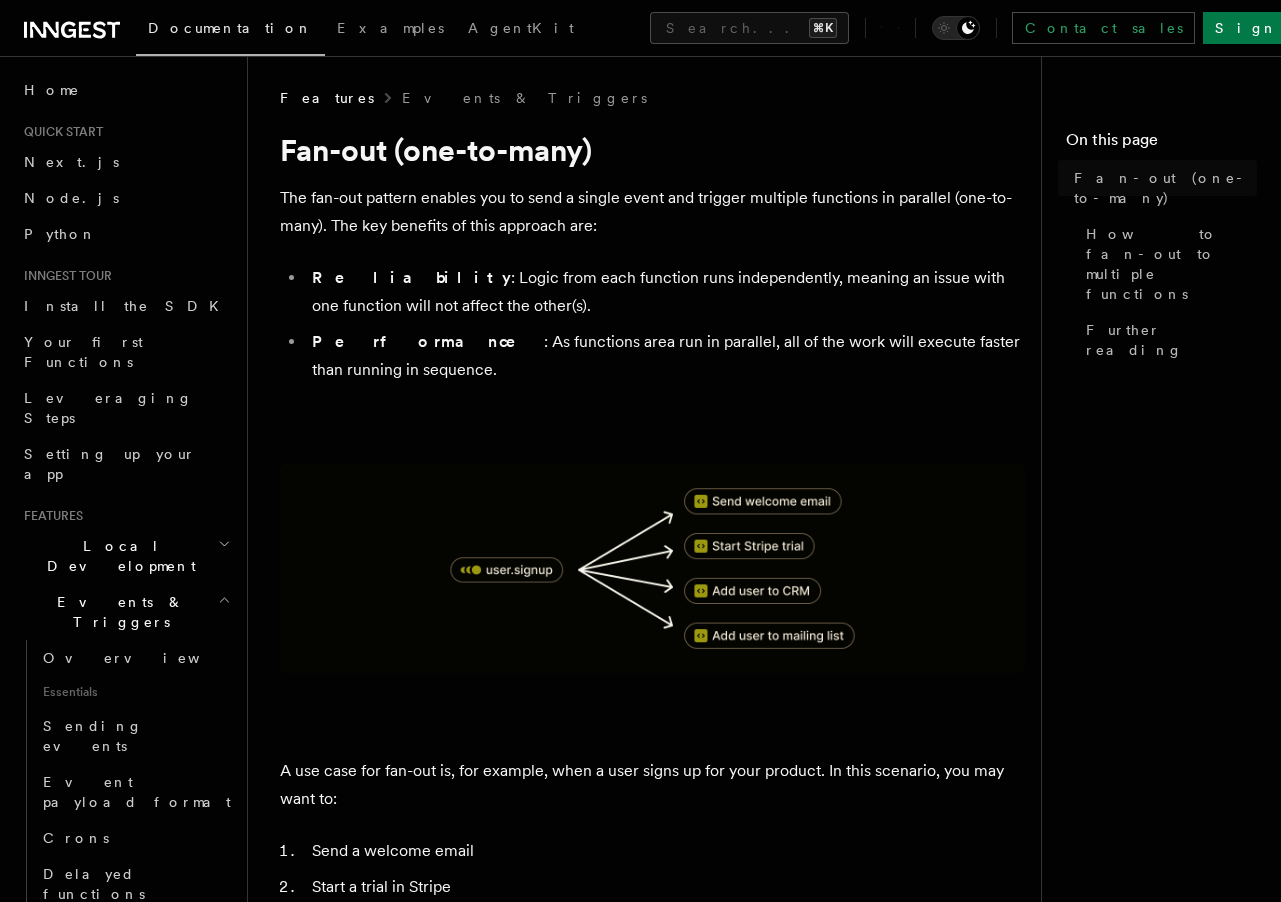 scroll, scrollTop: 0, scrollLeft: 0, axis: both 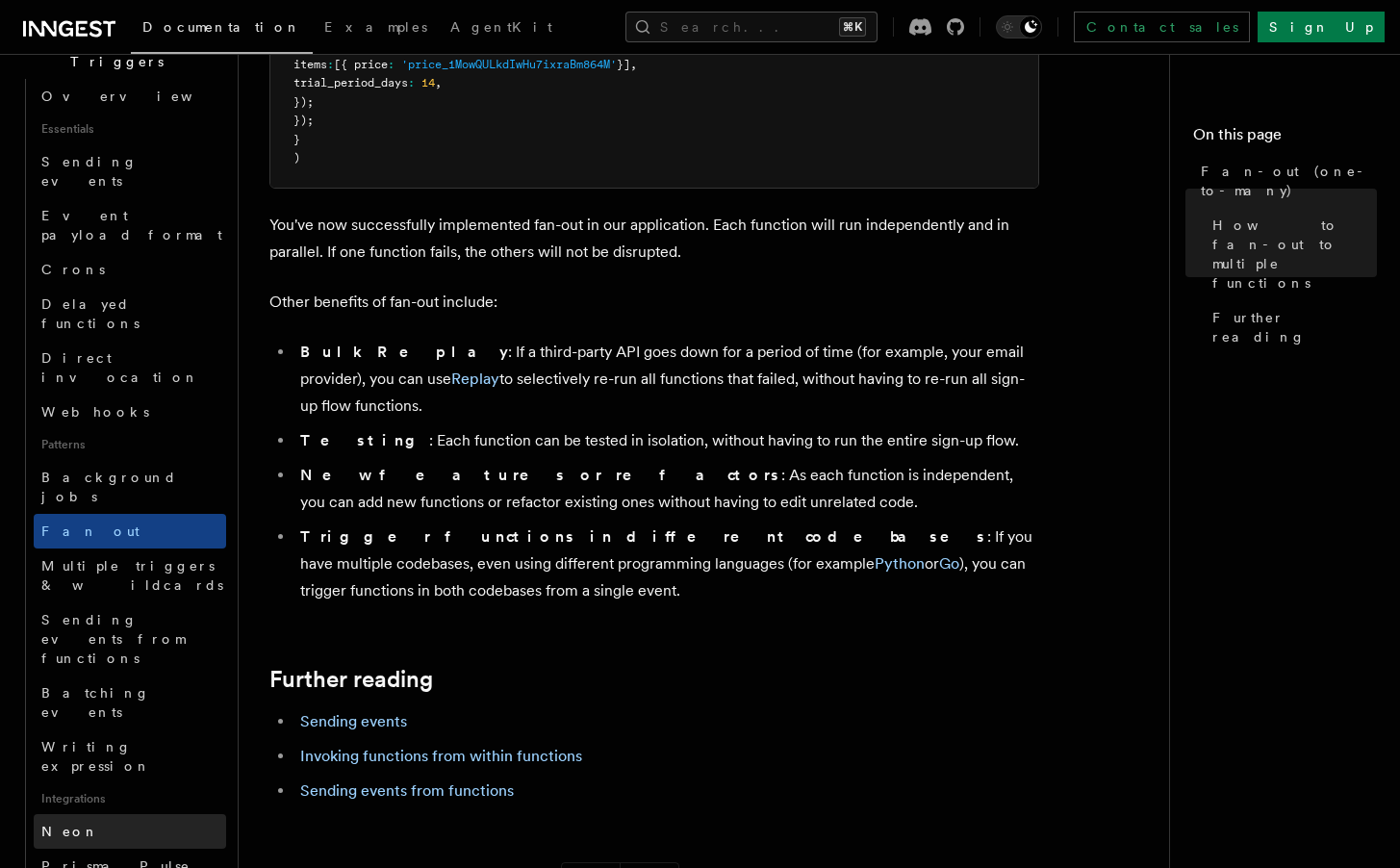 click on "Neon" at bounding box center (130, 831) 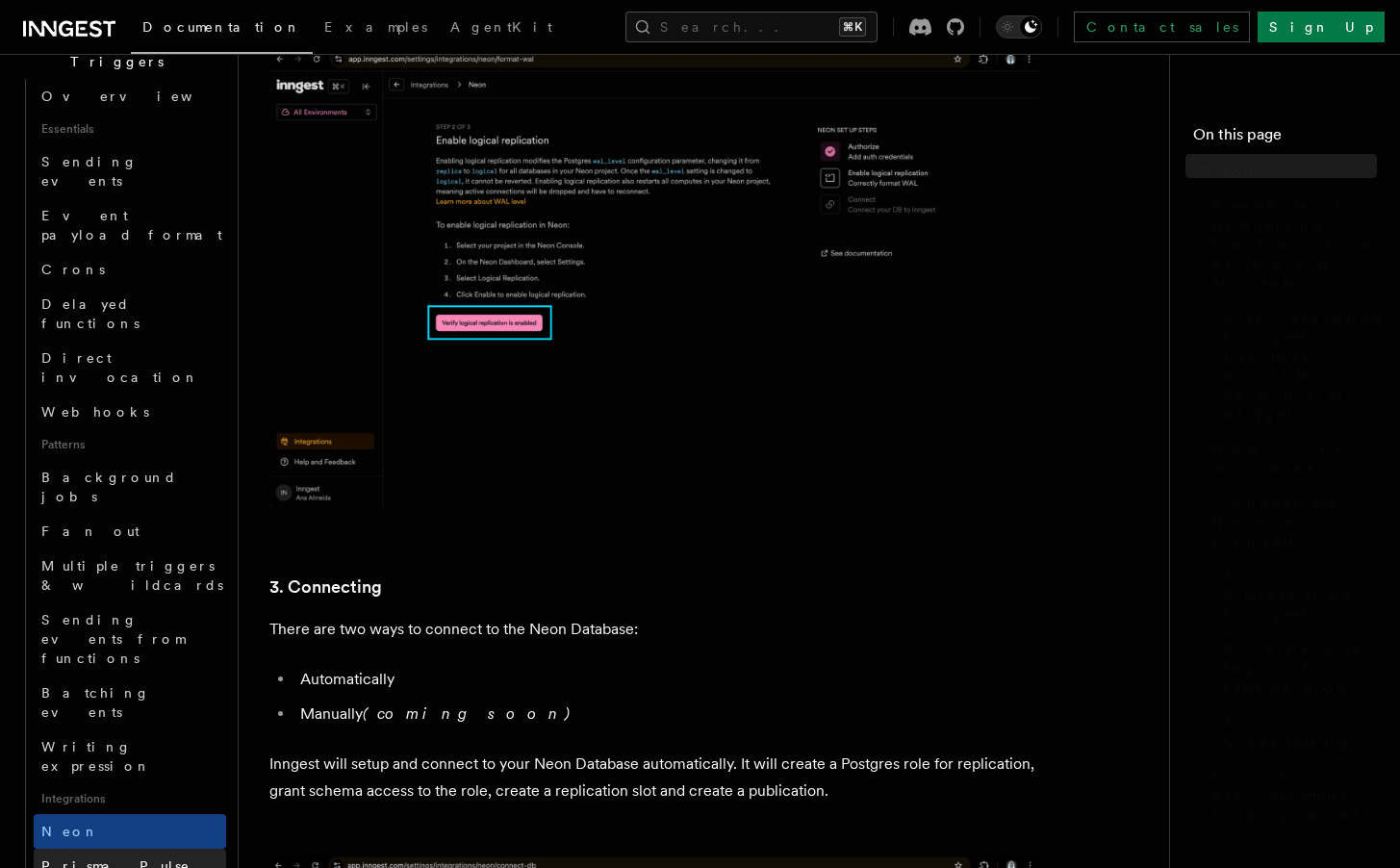 scroll, scrollTop: 0, scrollLeft: 0, axis: both 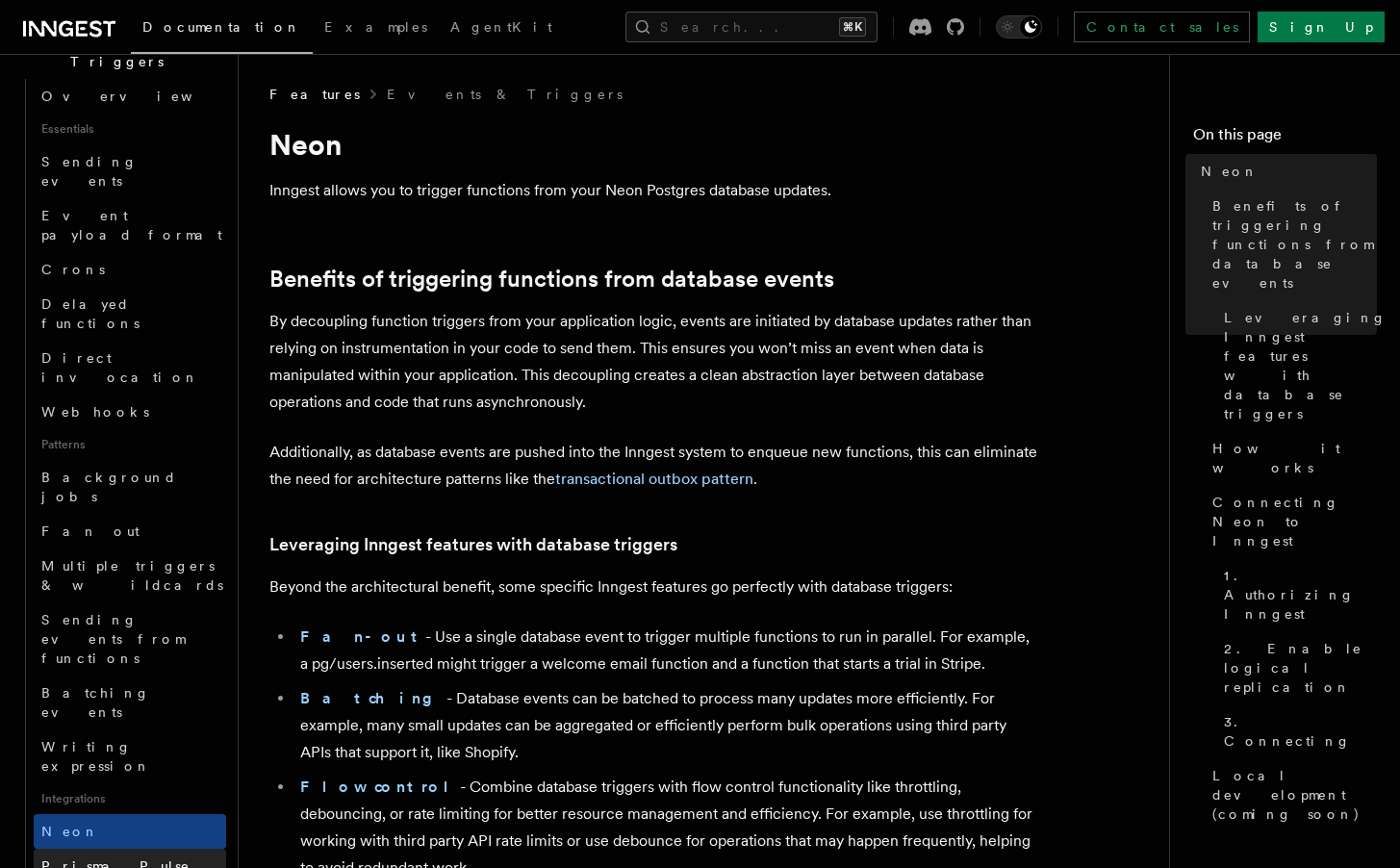 click on "Prisma Pulse" at bounding box center (130, 866) 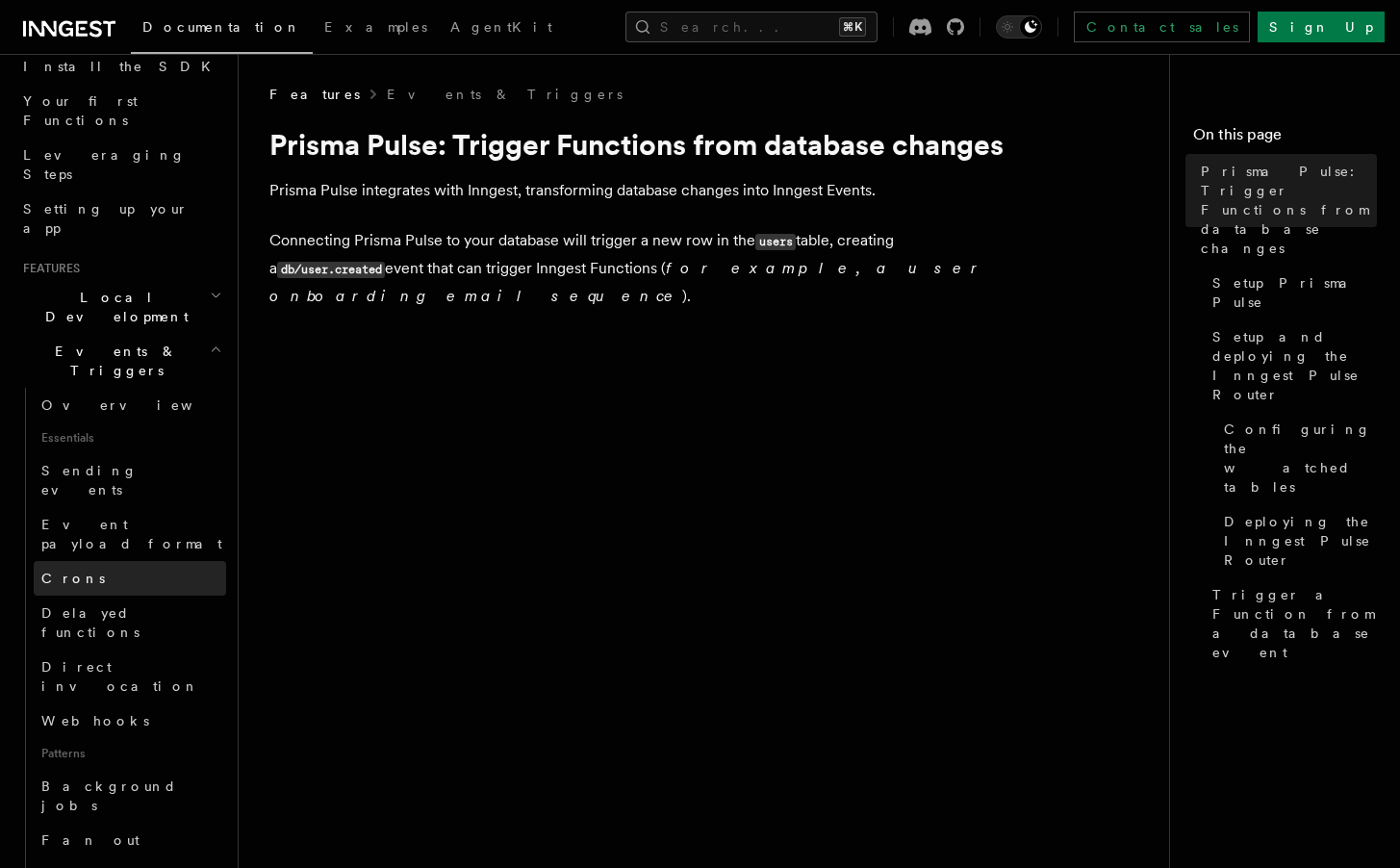 scroll, scrollTop: 226, scrollLeft: 0, axis: vertical 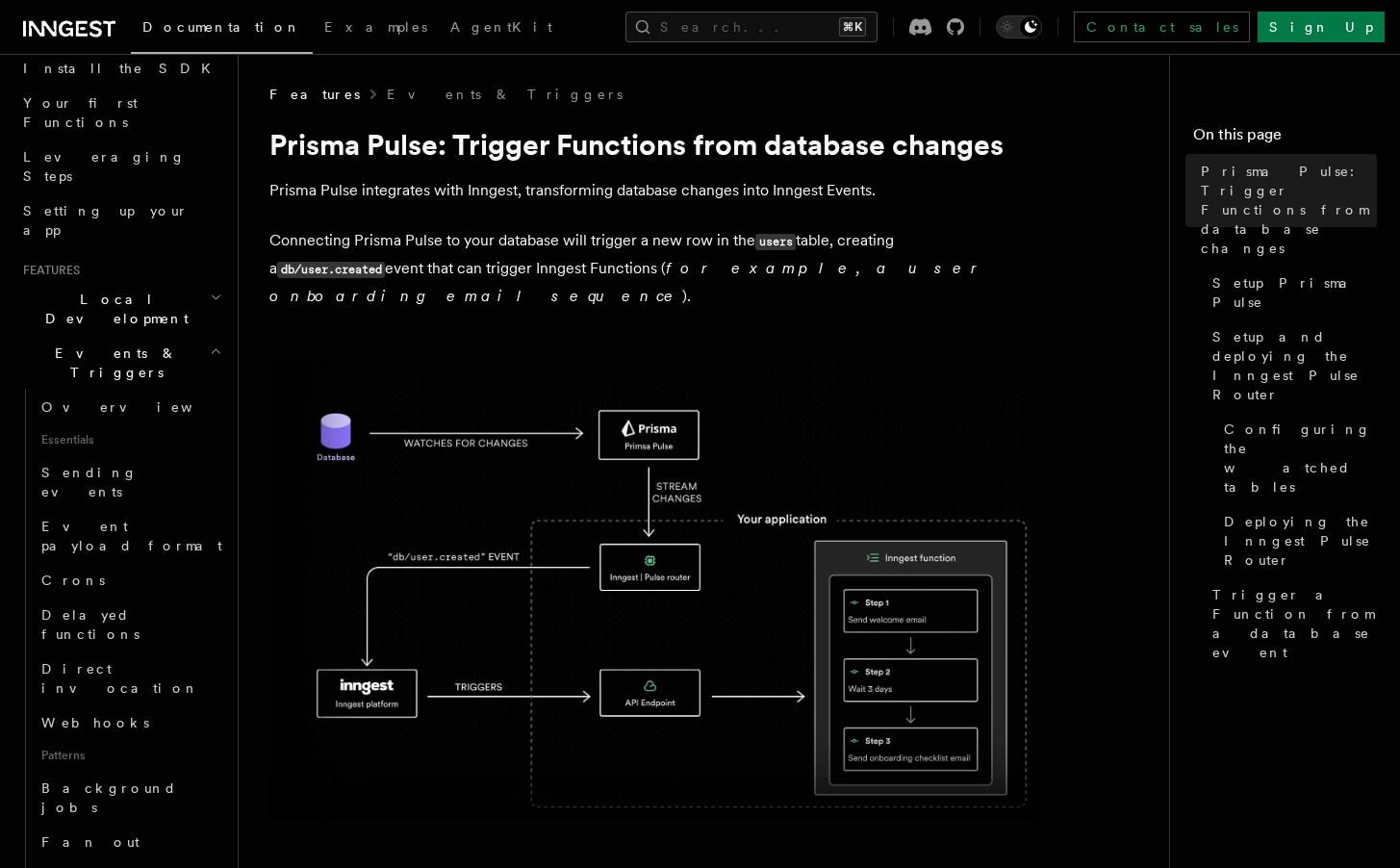 click on "Events & Triggers" at bounding box center (120, 363) 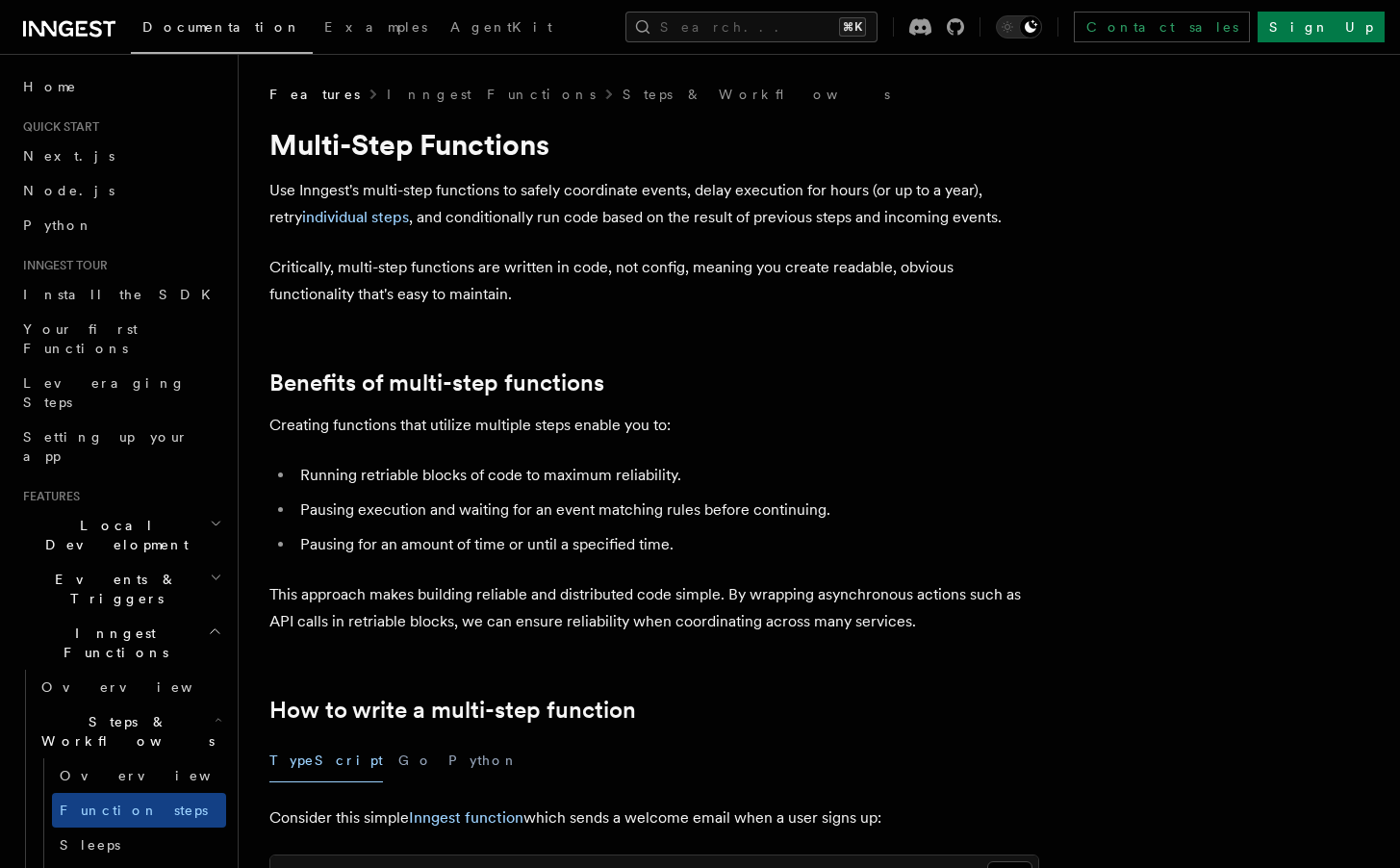 scroll, scrollTop: 0, scrollLeft: 0, axis: both 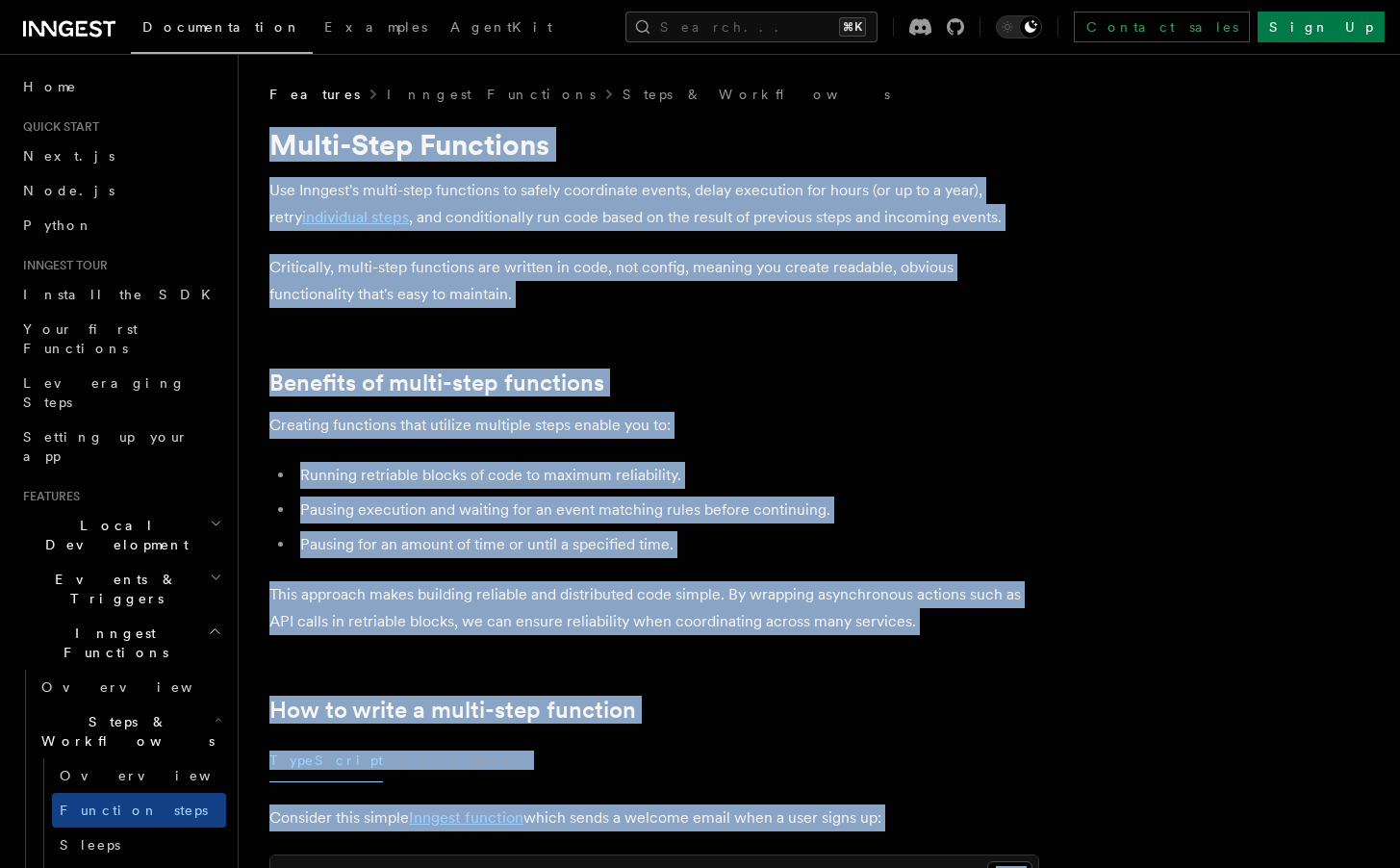 drag, startPoint x: 618, startPoint y: 457, endPoint x: 277, endPoint y: 151, distance: 458.167 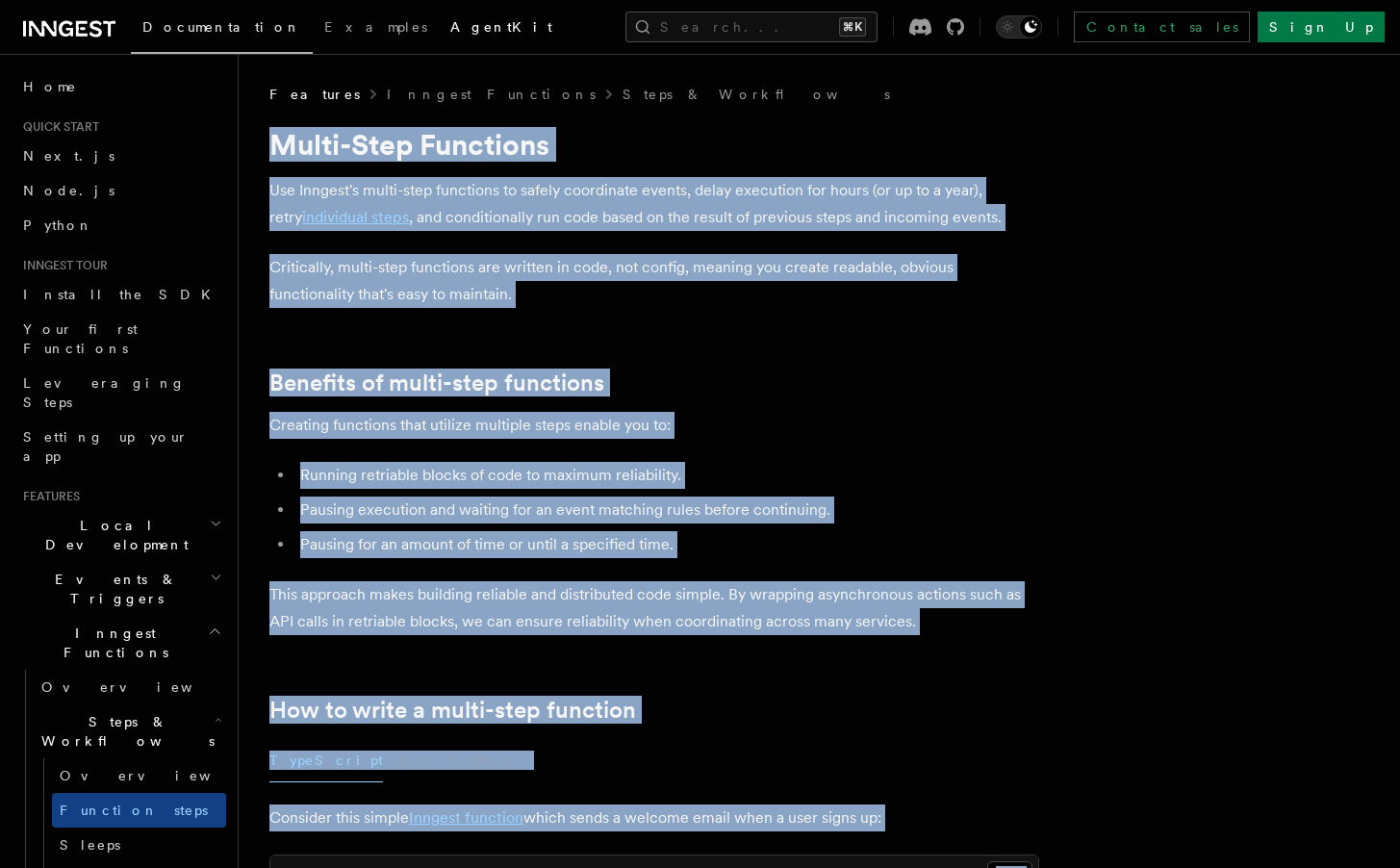 copy on "Multi-Step Functions
Use Inngest's multi-step functions to safely coordinate events, delay execution for hours (or up to a year), retry  individual steps , and conditionally run code based on the result of previous steps and incoming events.
Critically, multi-step functions are written in code, not config, meaning you create readable, obvious functionality that's easy to maintain.
Benefits of multi-step functions
Creating functions that utilize multiple steps enable you to:
Running retriable blocks of code to maximum reliability.
Pausing execution and waiting for an event matching rules before continuing.
Pausing for an amount of time or until a specified time.
This approach makes building reliable and distributed code simple. By wrapping asynchronous actions such as API calls in retriable blocks, we can ensure reliability when coordinating across many services.
How to write a multi-step function
TypeScript Go Python Consider this simple  Inngest function  which sends a welcome email wh..." 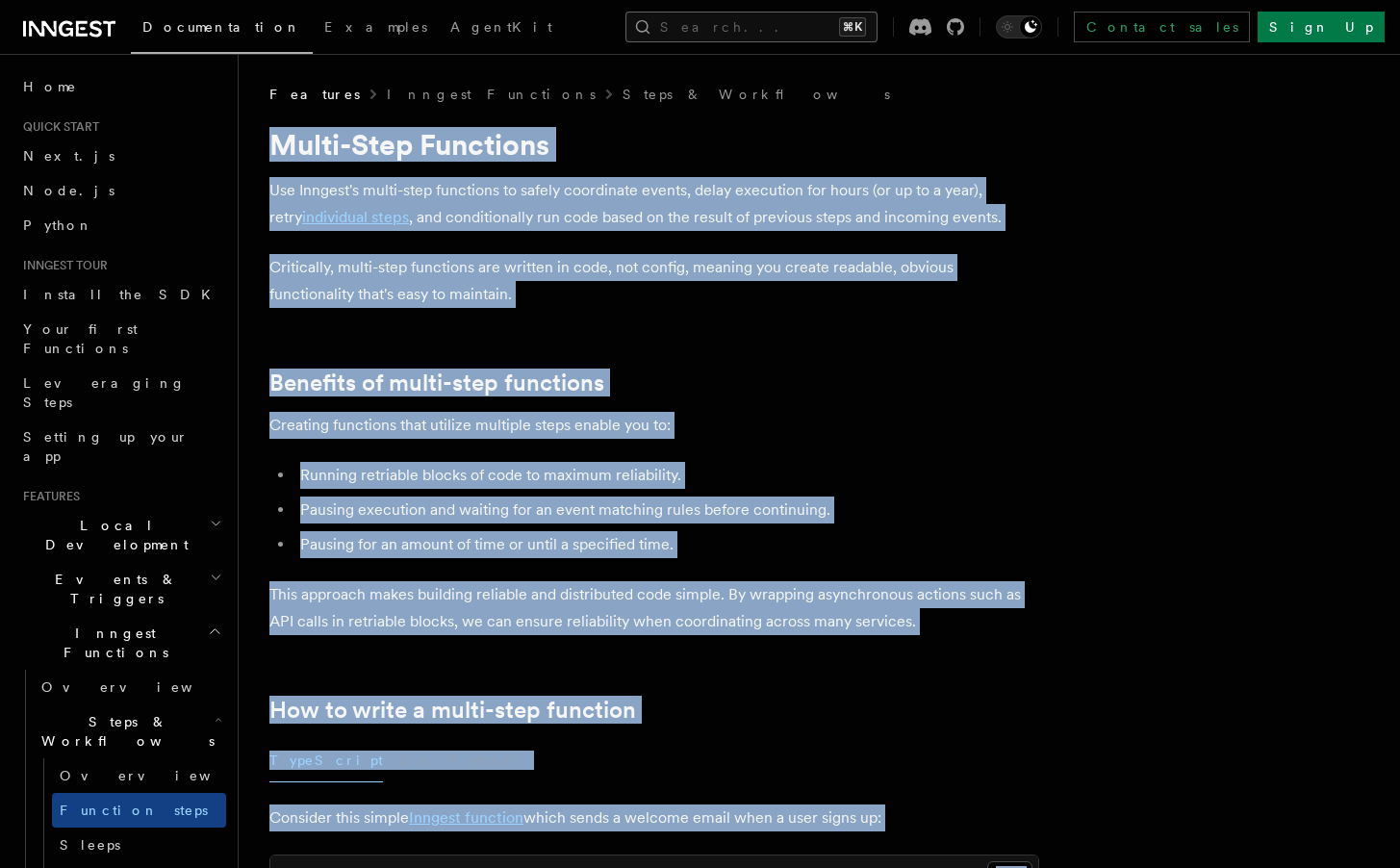 click on "Search... ⌘K" at bounding box center [751, 27] 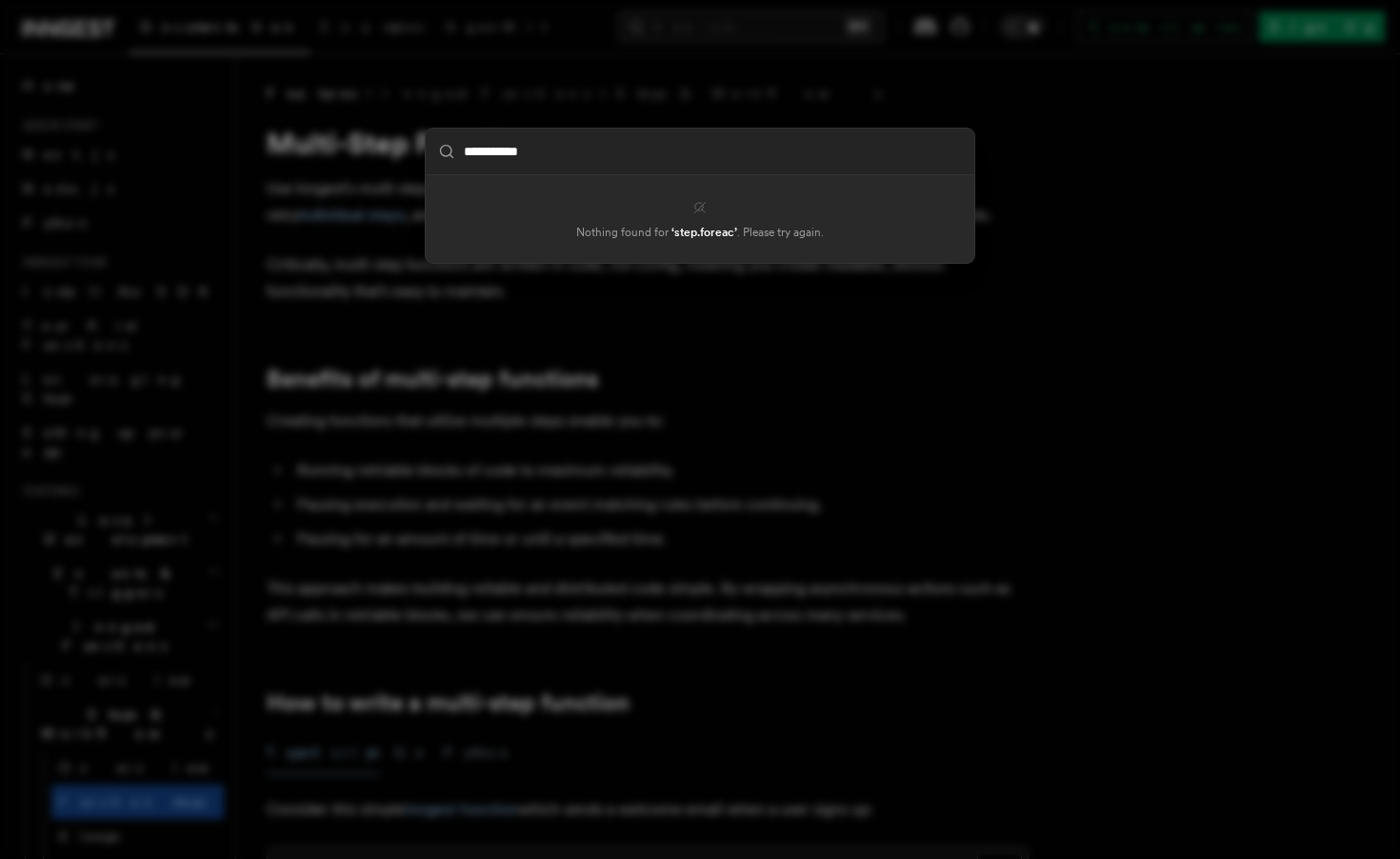 type on "**********" 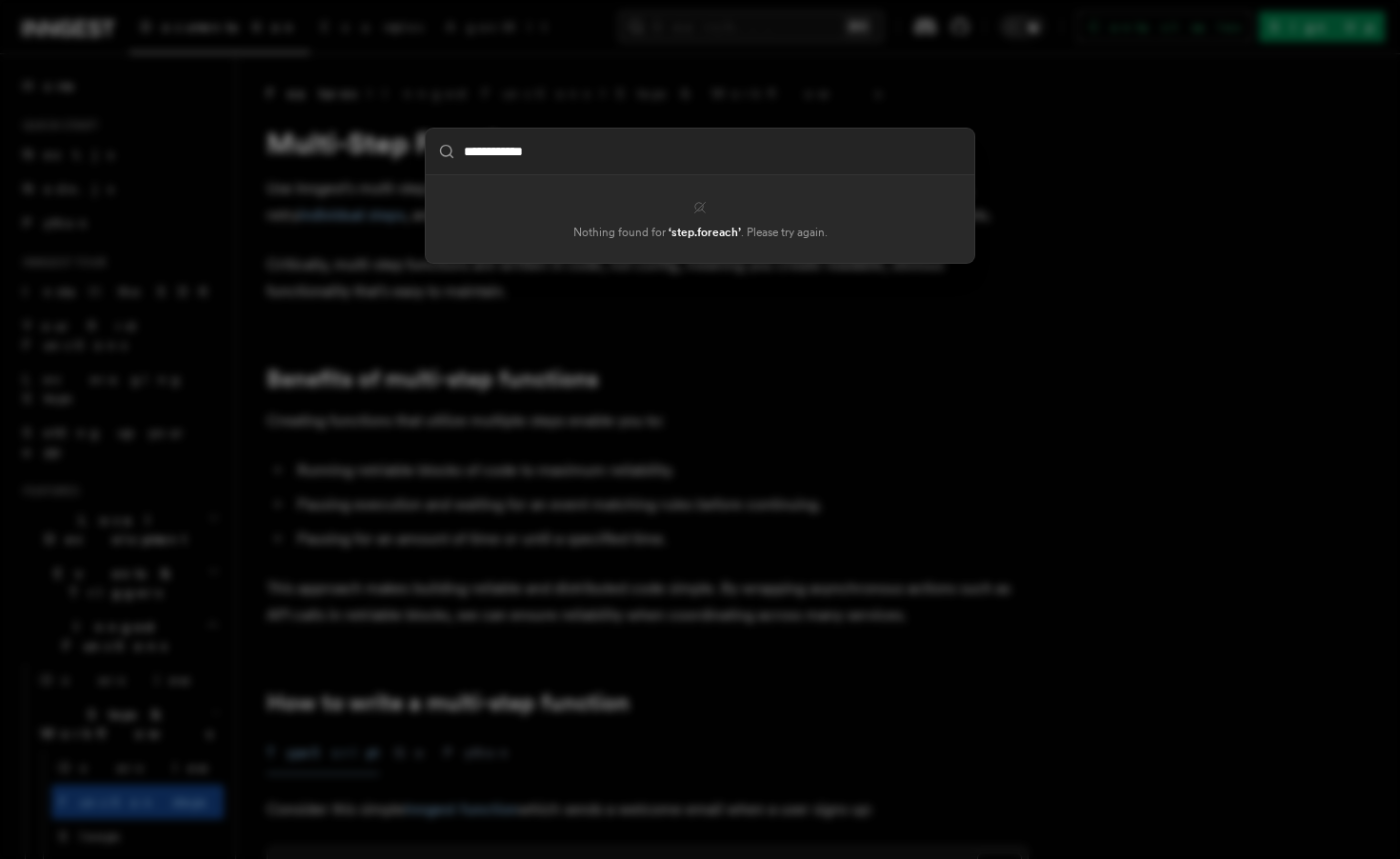 type 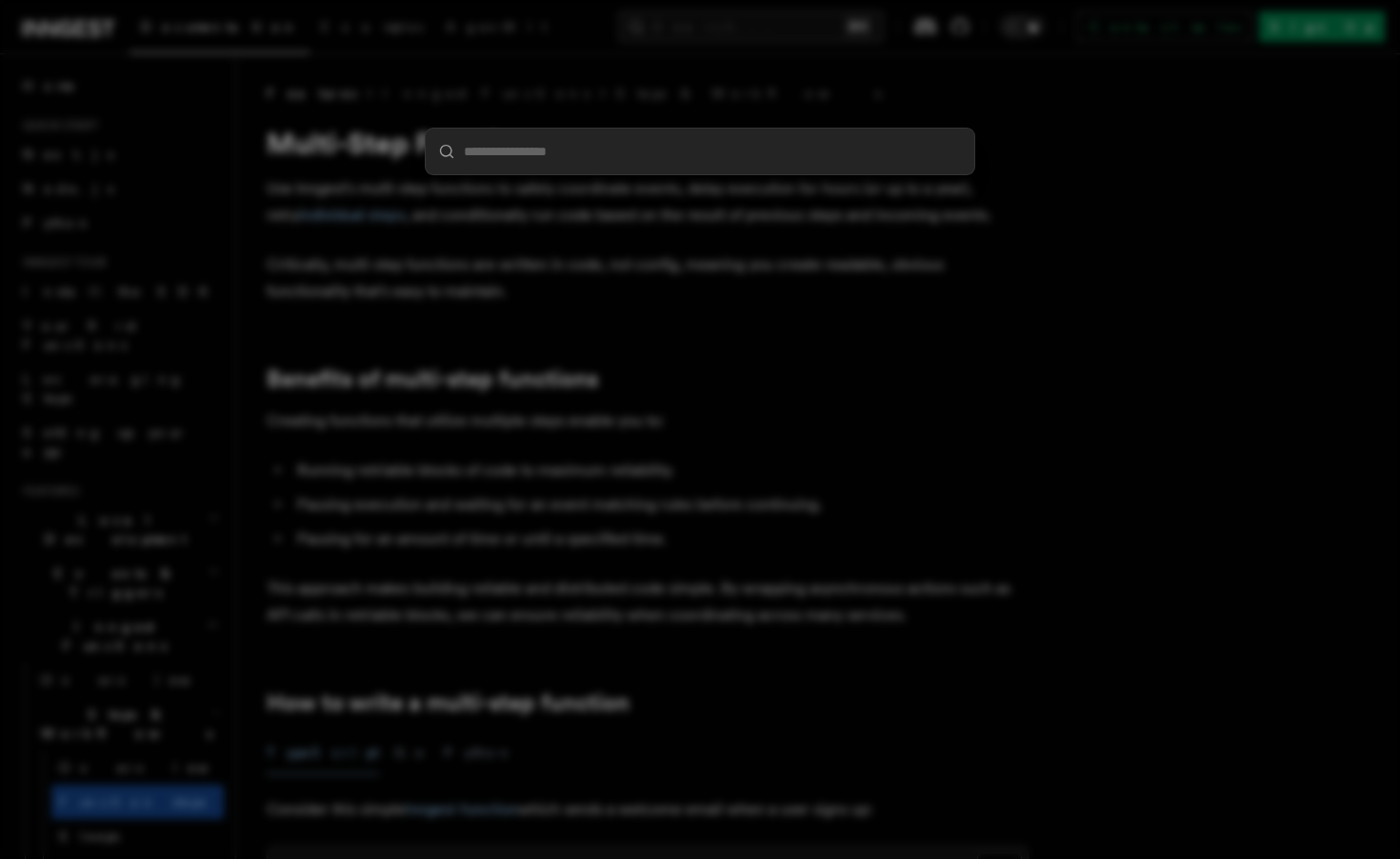 type 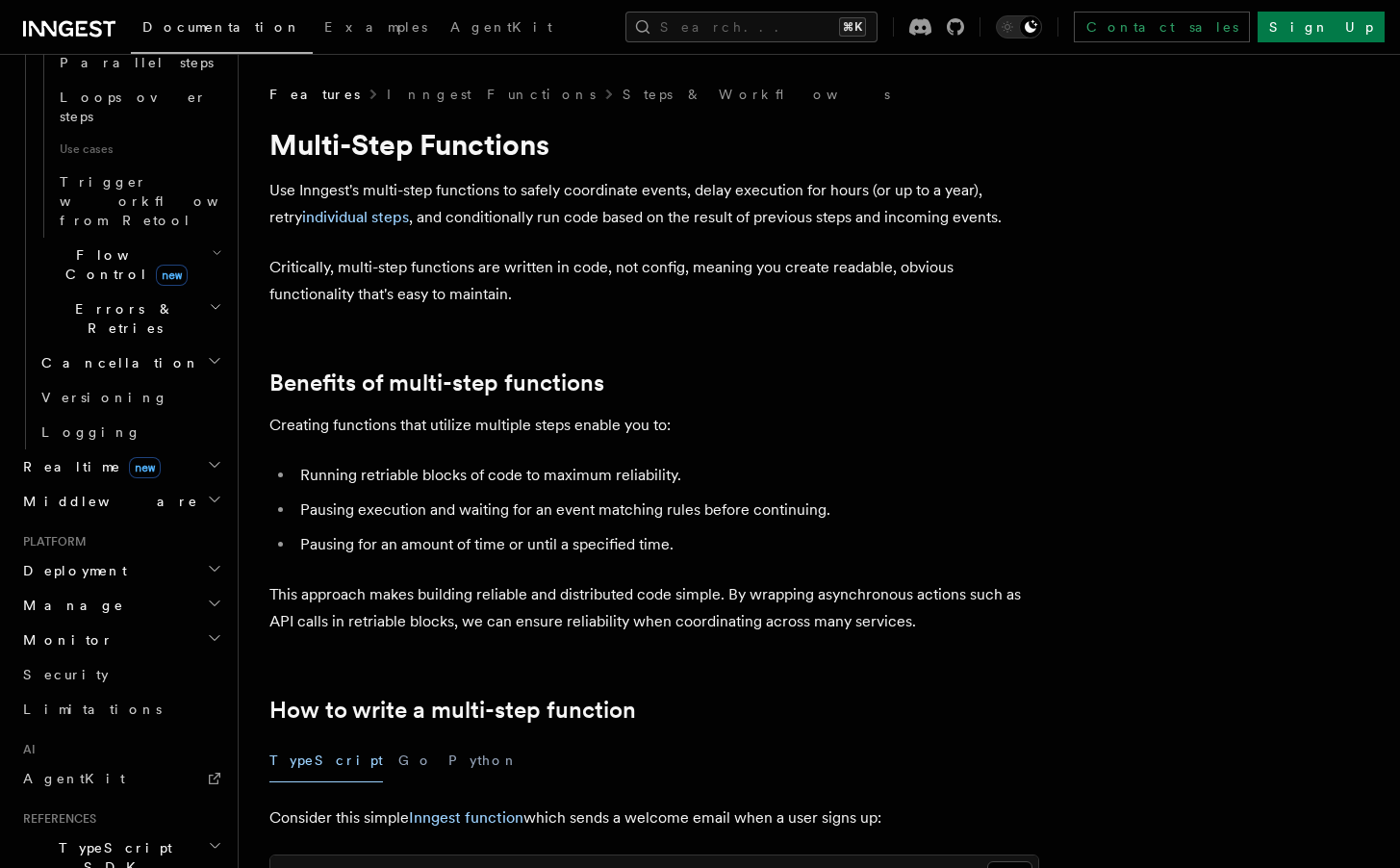 scroll, scrollTop: 1191, scrollLeft: 0, axis: vertical 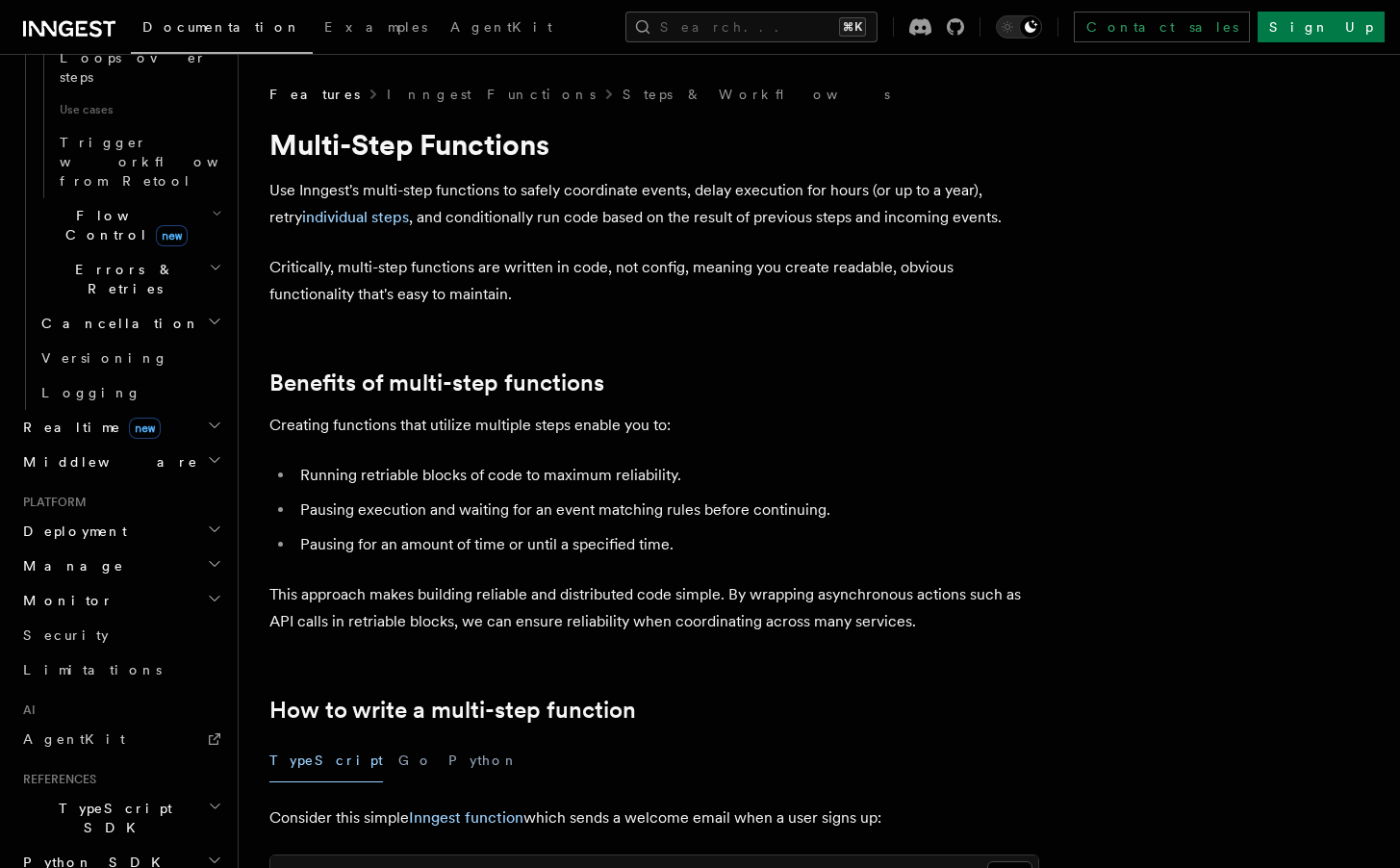 click on "TypeScript SDK" at bounding box center (112, 818) 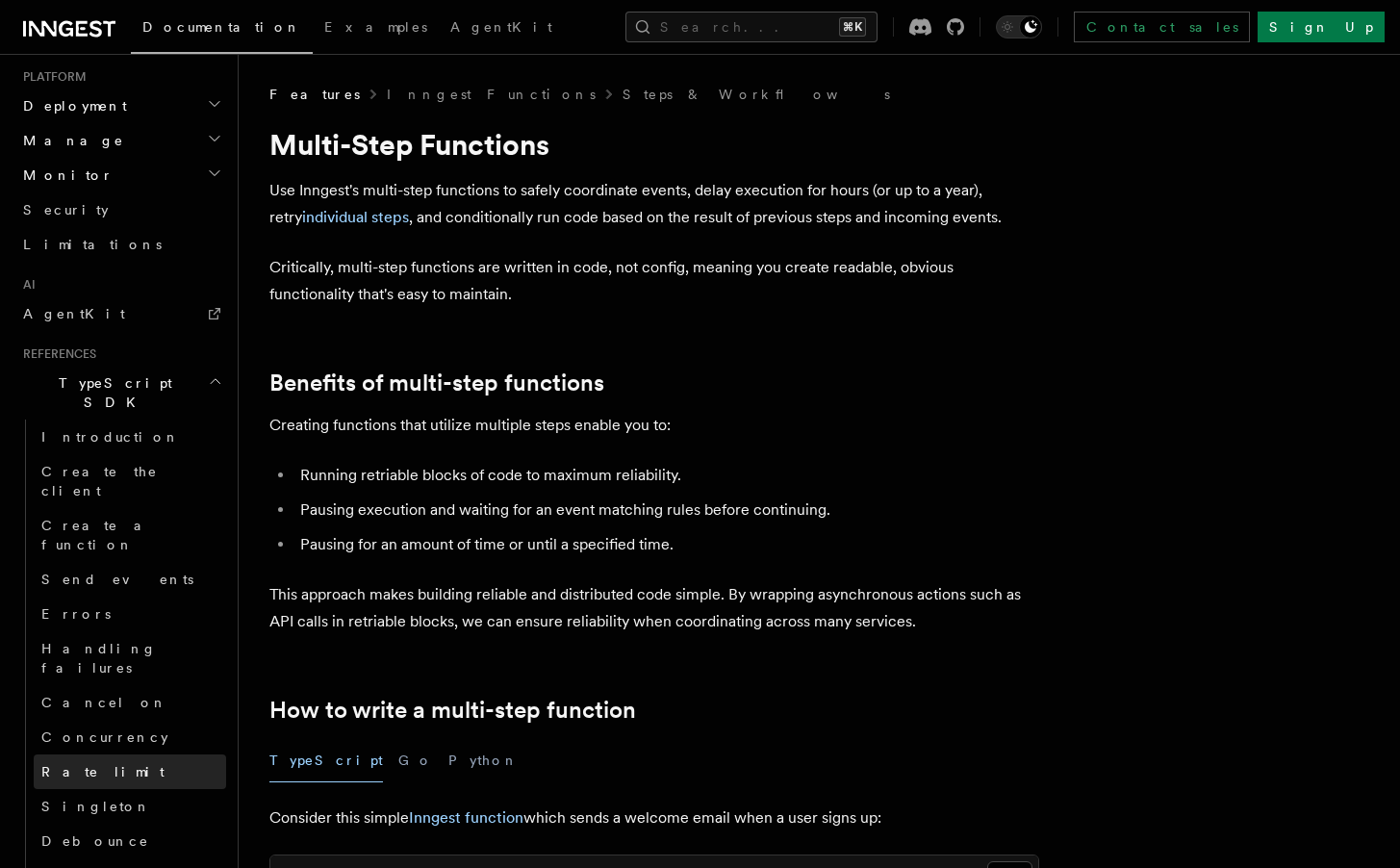 scroll, scrollTop: 1706, scrollLeft: 0, axis: vertical 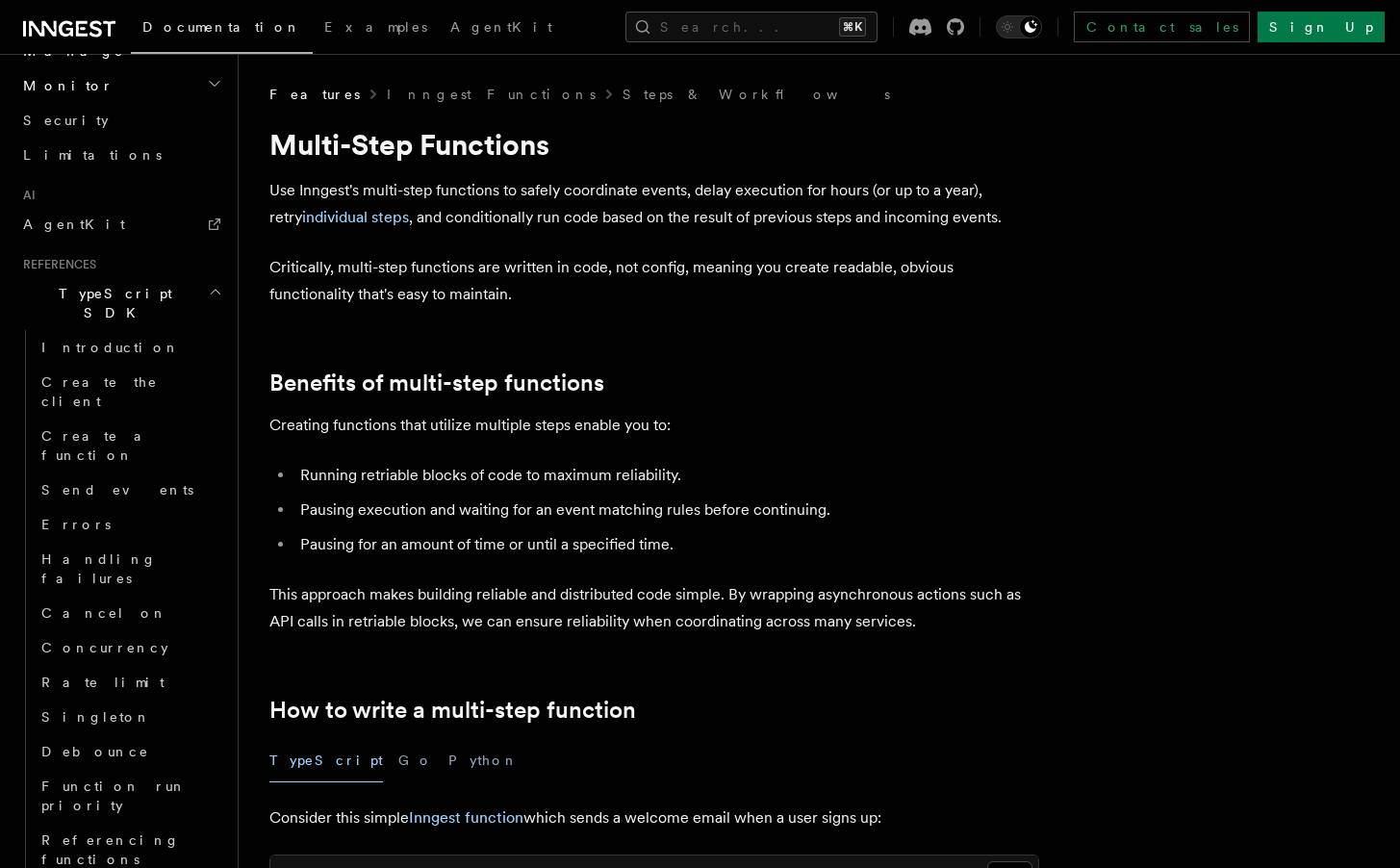 click on "Steps" at bounding box center (130, 929) 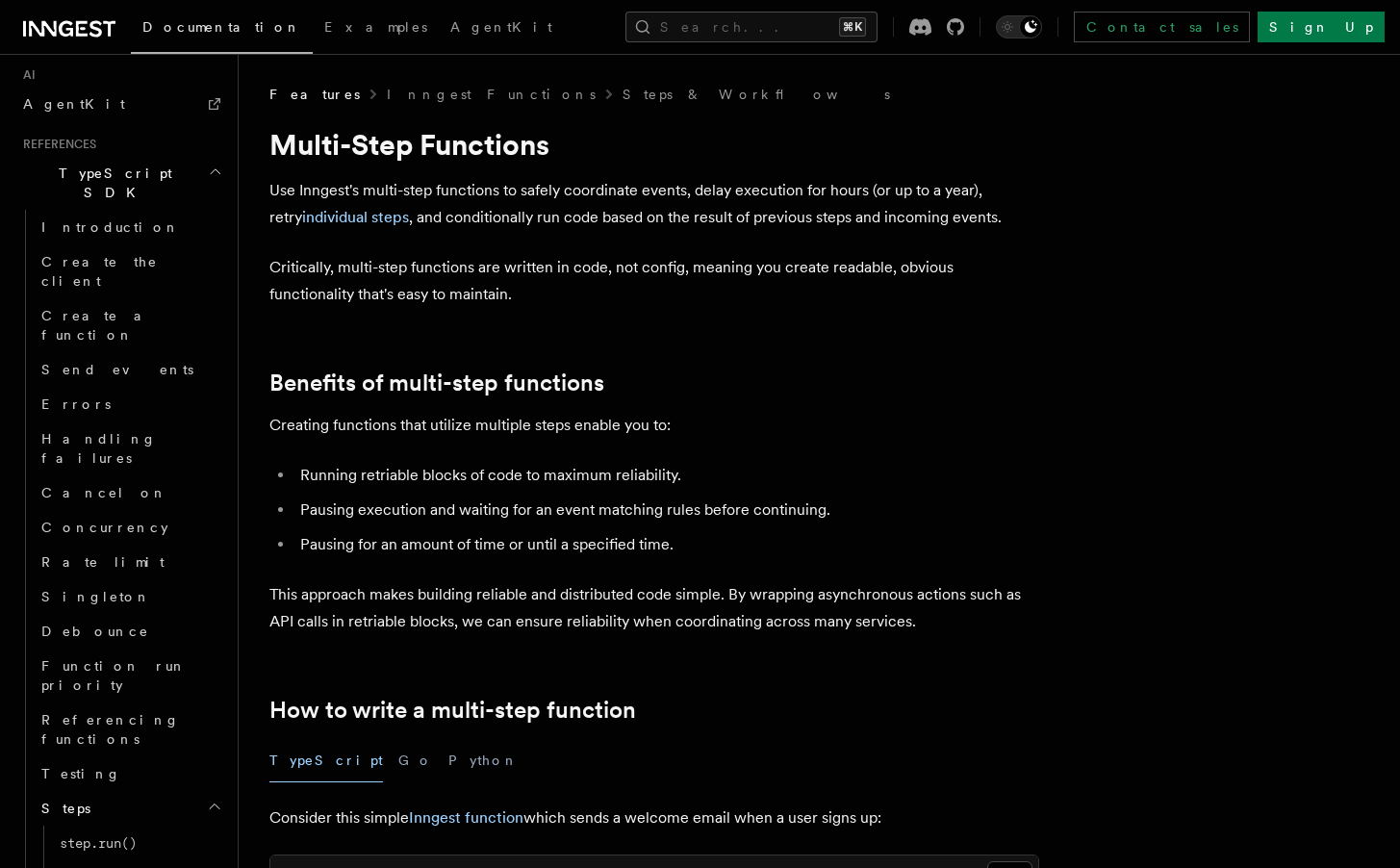 scroll, scrollTop: 1841, scrollLeft: 0, axis: vertical 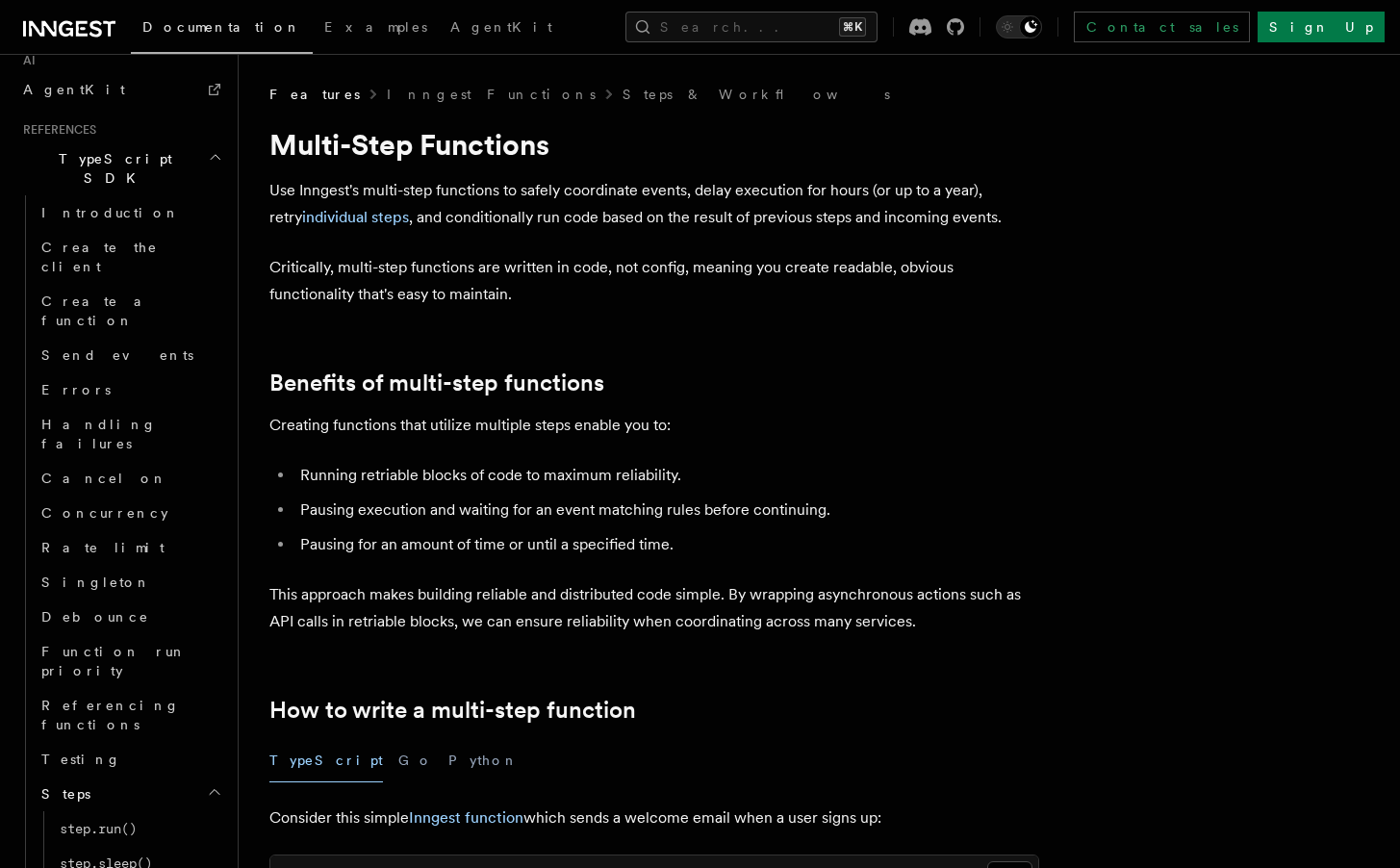 click on "Serve" at bounding box center (130, 1036) 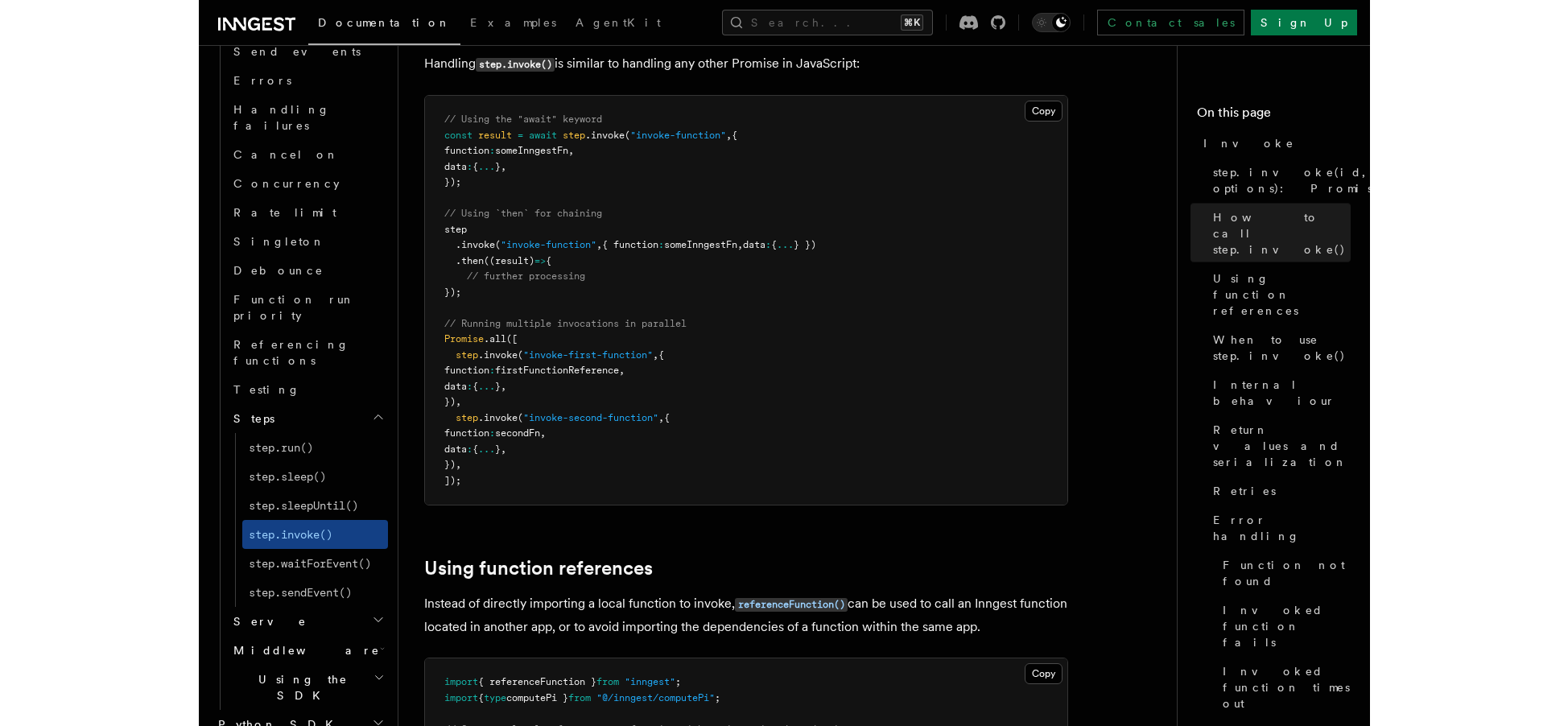 scroll, scrollTop: 1920, scrollLeft: 0, axis: vertical 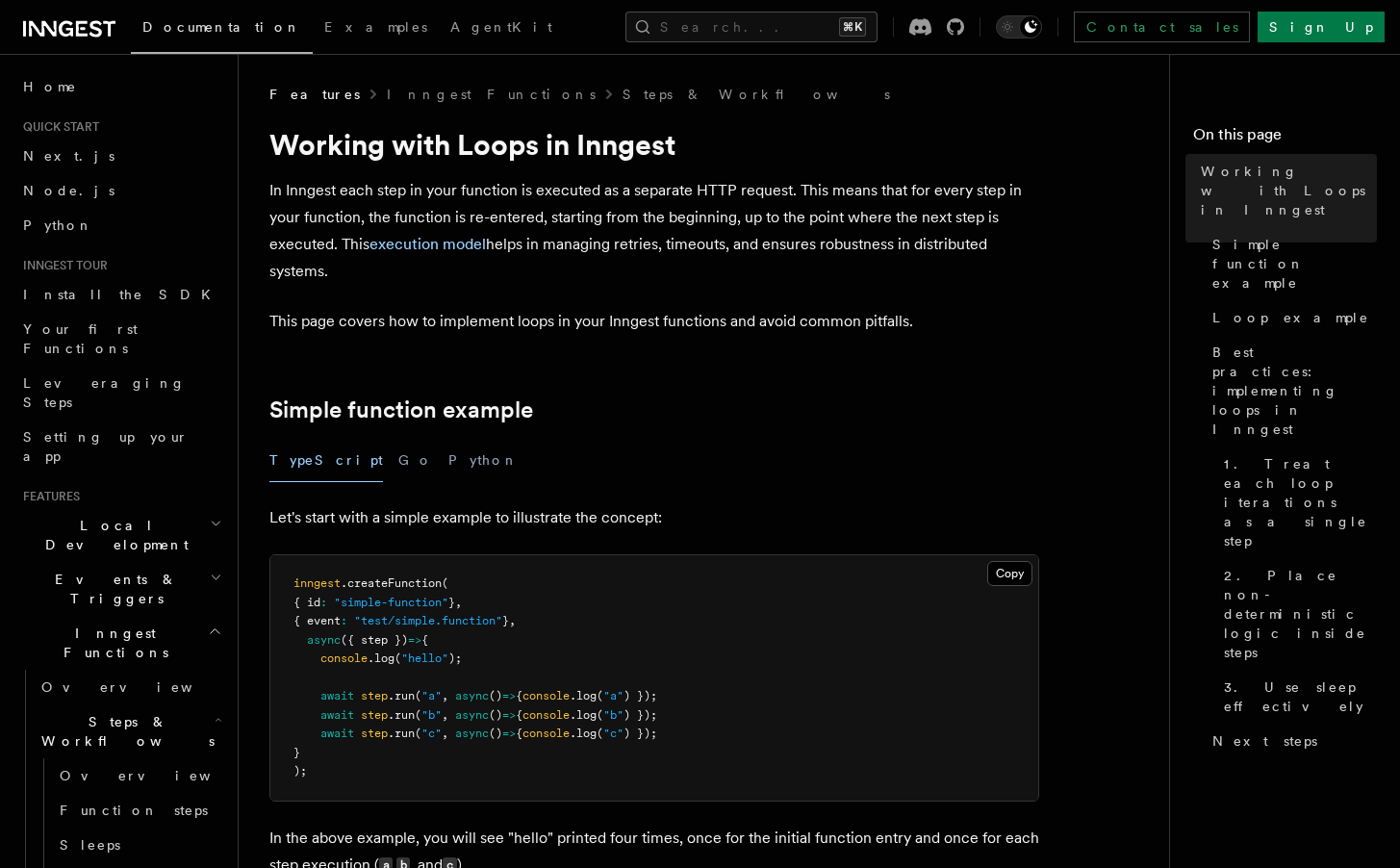 drag, startPoint x: 394, startPoint y: 567, endPoint x: 271, endPoint y: 138, distance: 446.28466 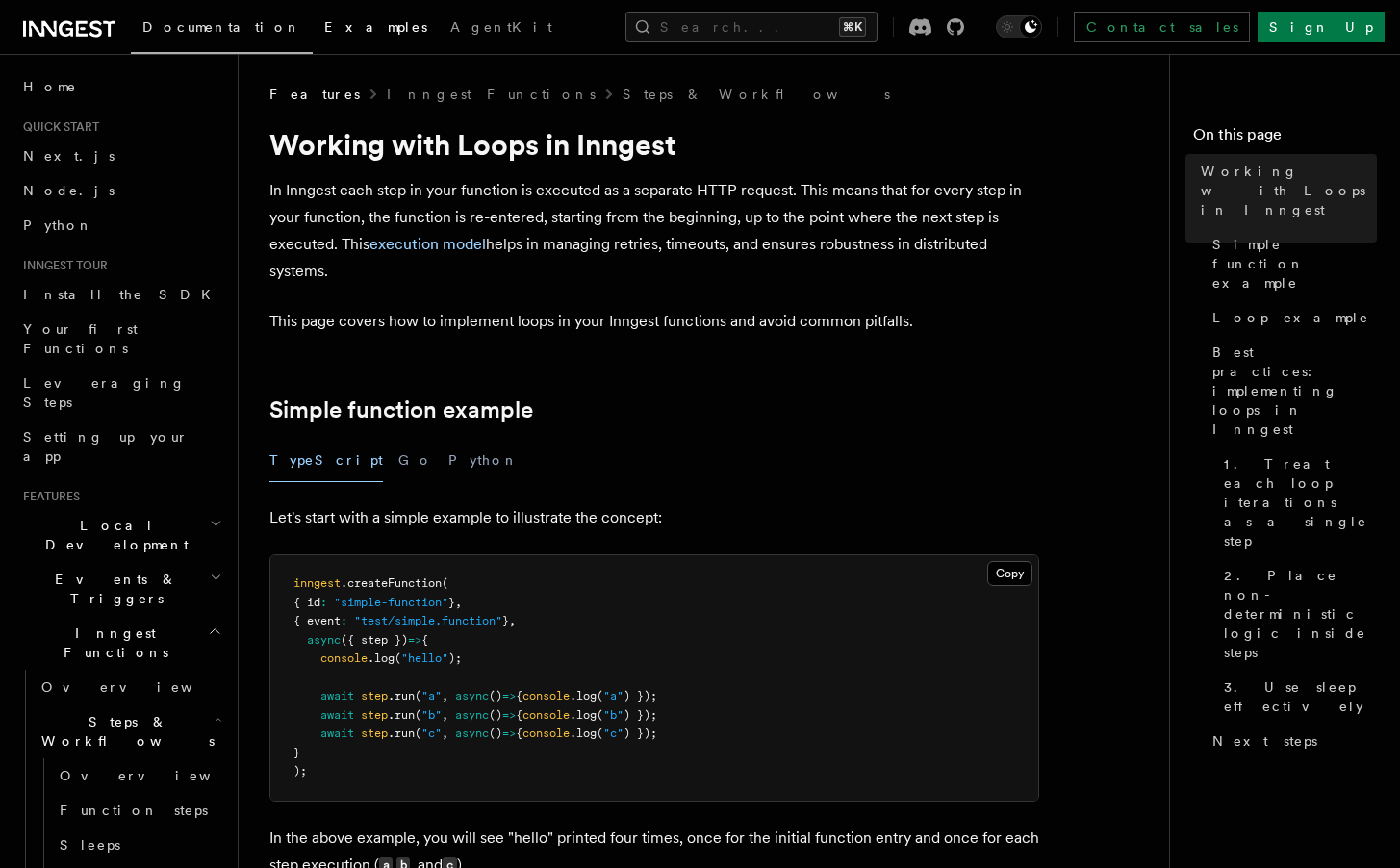 copy on "Working with Loops in Inngest
In Inngest each step in your function is executed as a separate HTTP request.  This means that for every step in your function, the function is re-entered, starting from the beginning, up to the point where the next step is executed. This  execution model  helps in managing retries, timeouts, and ensures robustness in distributed systems.
This page covers how to implement loops in your Inngest functions and avoid common pitfalls.
Simple function example
TypeScript Go Python Let's start with a simple example to illustrate the concept: Copy Copied inngest .createFunction (
{ id :   "simple-function"  } ,
{ event :   "test/simple.function"  } ,
async  ({ step })  =>  {
console .log ( "hello" );
await   step .run ( "a" ,   async  ()  =>  {  console .log ( "a" ) });
await   step .run ( "b" ,   async  ()  =>  {  console .log ( "b" ) });
await   step .run ( "c" ,   async  ()  =>  {  console .log ( "c" ) });
}
);
In the above ex..." 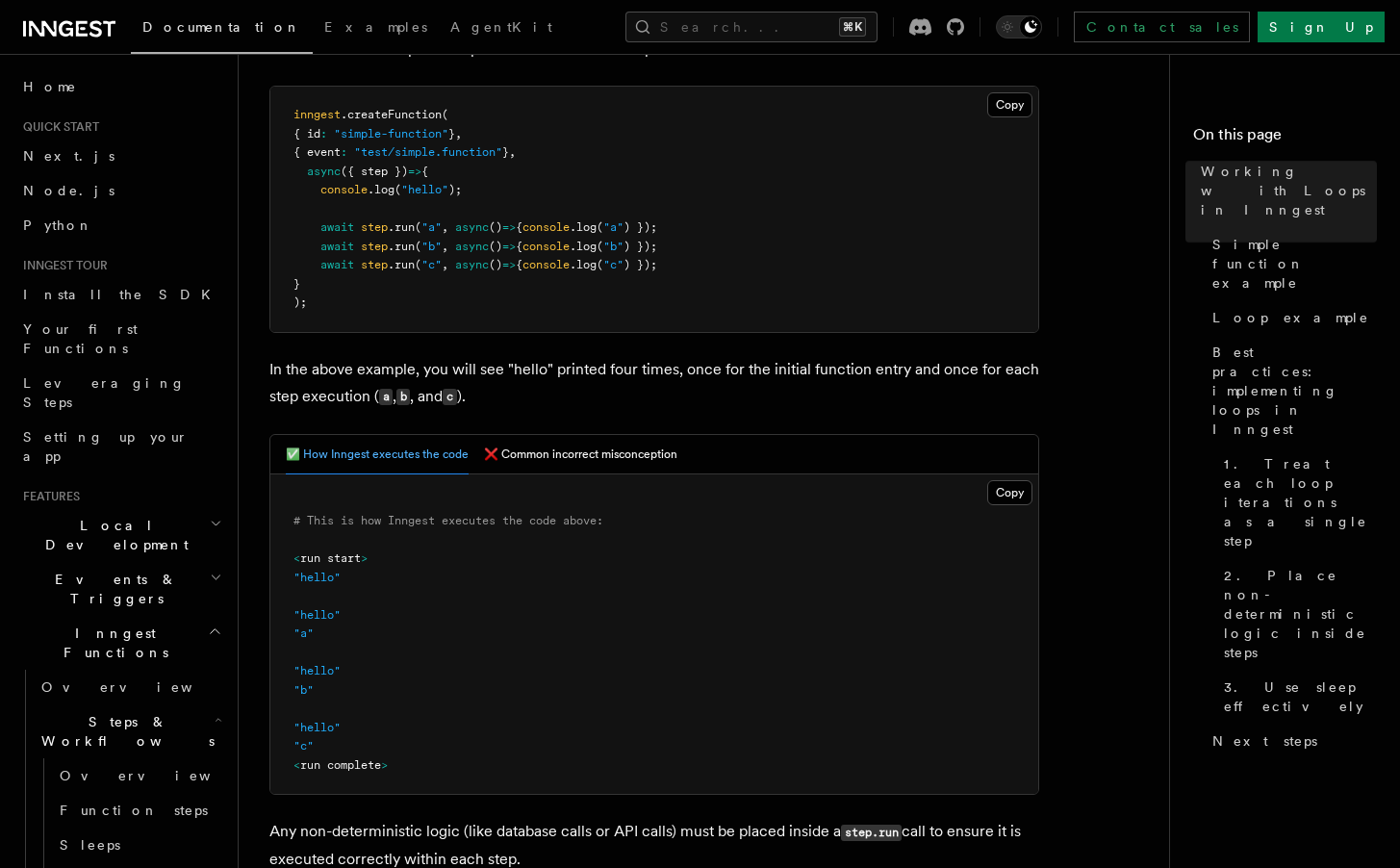scroll, scrollTop: 822, scrollLeft: 0, axis: vertical 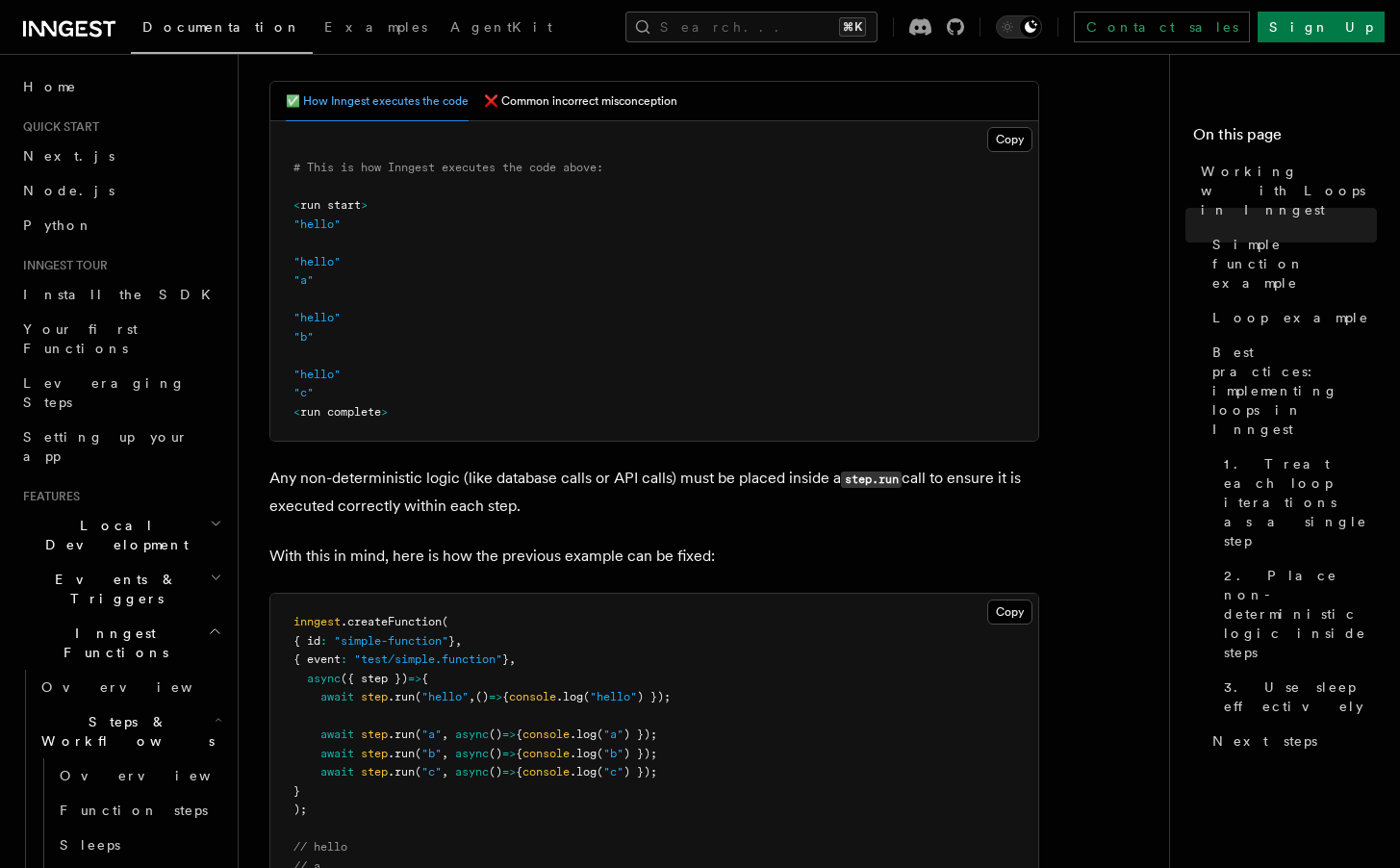click on "Features Inngest Functions Steps & Workflows Working with Loops in Inngest
In Inngest each step in your function is executed as a separate HTTP request.  This means that for every step in your function, the function is re-entered, starting from the beginning, up to the point where the next step is executed. This  execution model  helps in managing retries, timeouts, and ensures robustness in distributed systems.
This page covers how to implement loops in your Inngest functions and avoid common pitfalls.
Simple function example
TypeScript Go Python Let's start with a simple example to illustrate the concept: Copy Copied inngest .createFunction (
{ id :   "simple-function"  } ,
{ event :   "test/simple.function"  } ,
async  ({ step })  =>  {
console .log ( "hello" );
await   step .run ( "a" ,   async  ()  =>  {  console .log ( "a" ) });
await   step .run ( "b" ,   async  ()  =>  {  console .log ( "b" ) });
await   step .run ( "c" ,   async  ()  =>  {  console (" at bounding box center (711, 1349) 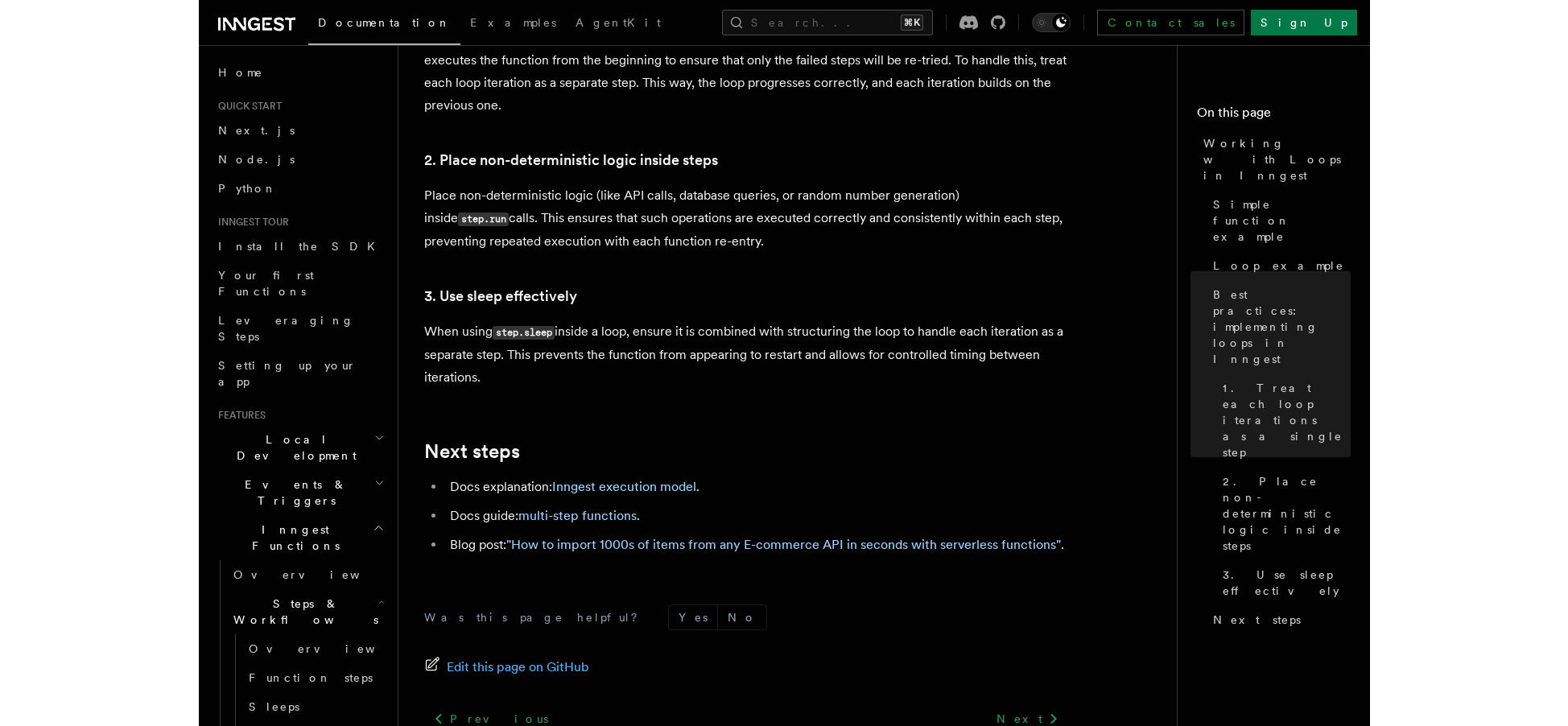 scroll, scrollTop: 2726, scrollLeft: 0, axis: vertical 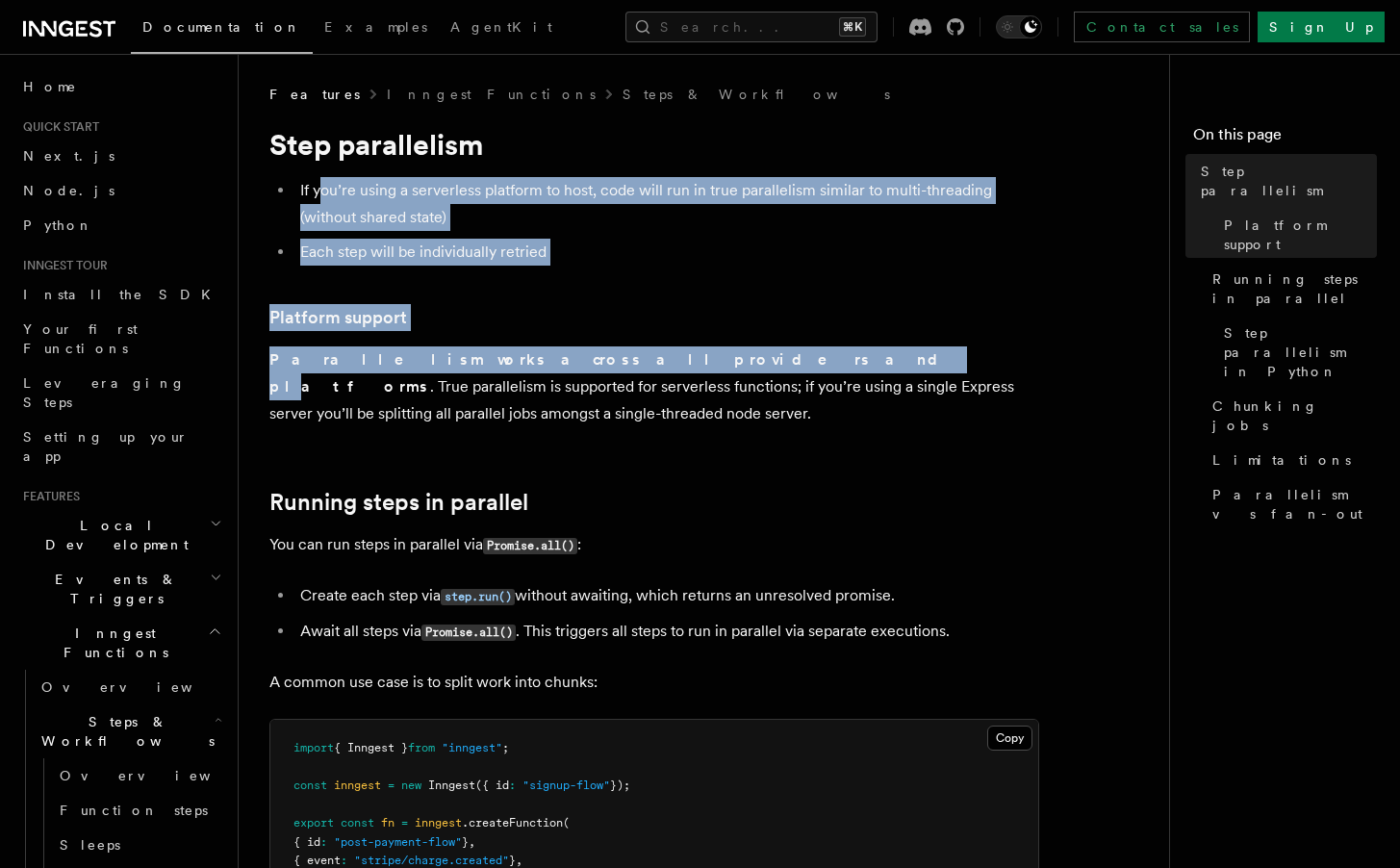 drag, startPoint x: 322, startPoint y: 190, endPoint x: 579, endPoint y: 365, distance: 310.92 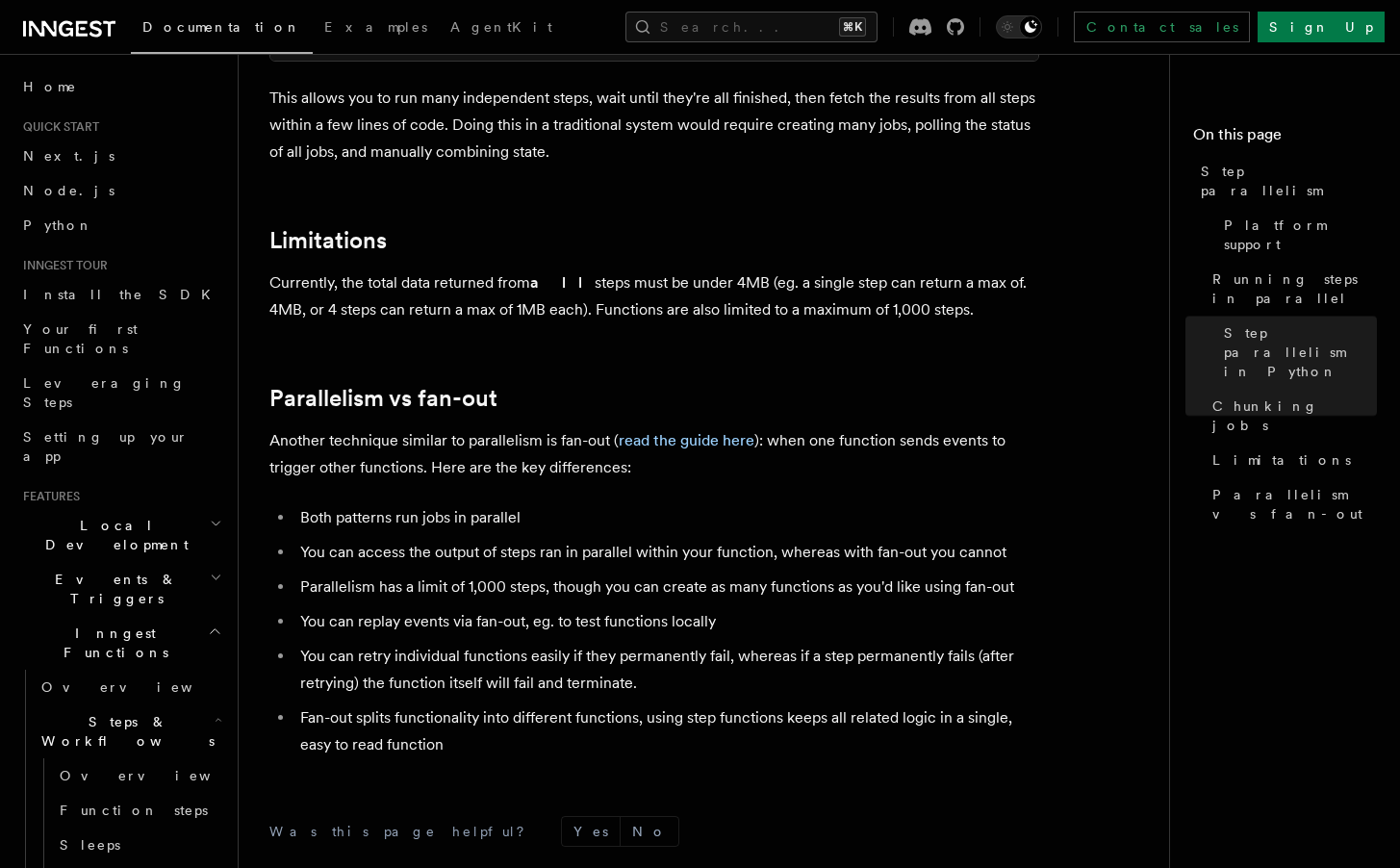 scroll, scrollTop: 3481, scrollLeft: 0, axis: vertical 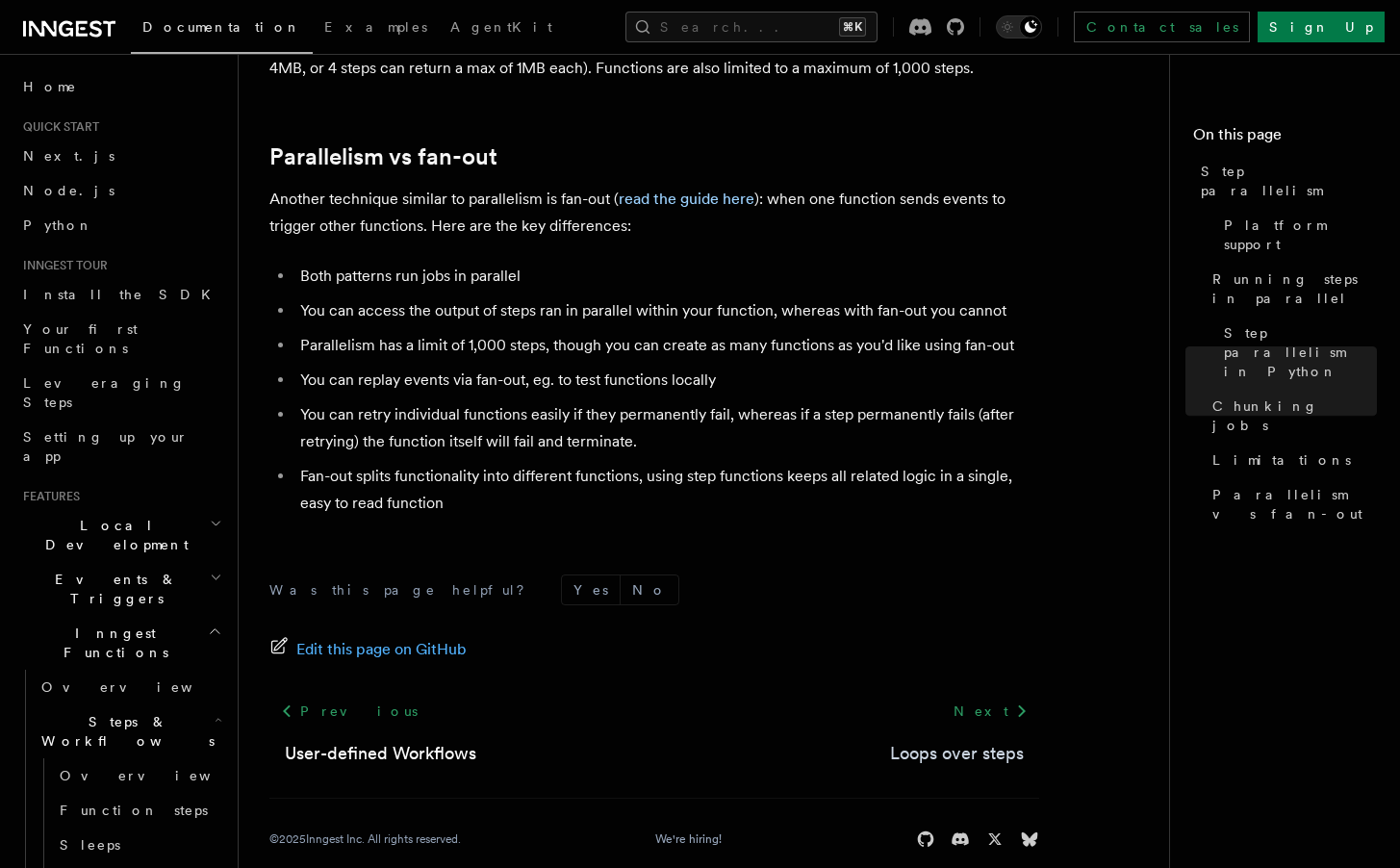 click on "Loops over steps" at bounding box center [956, 753] 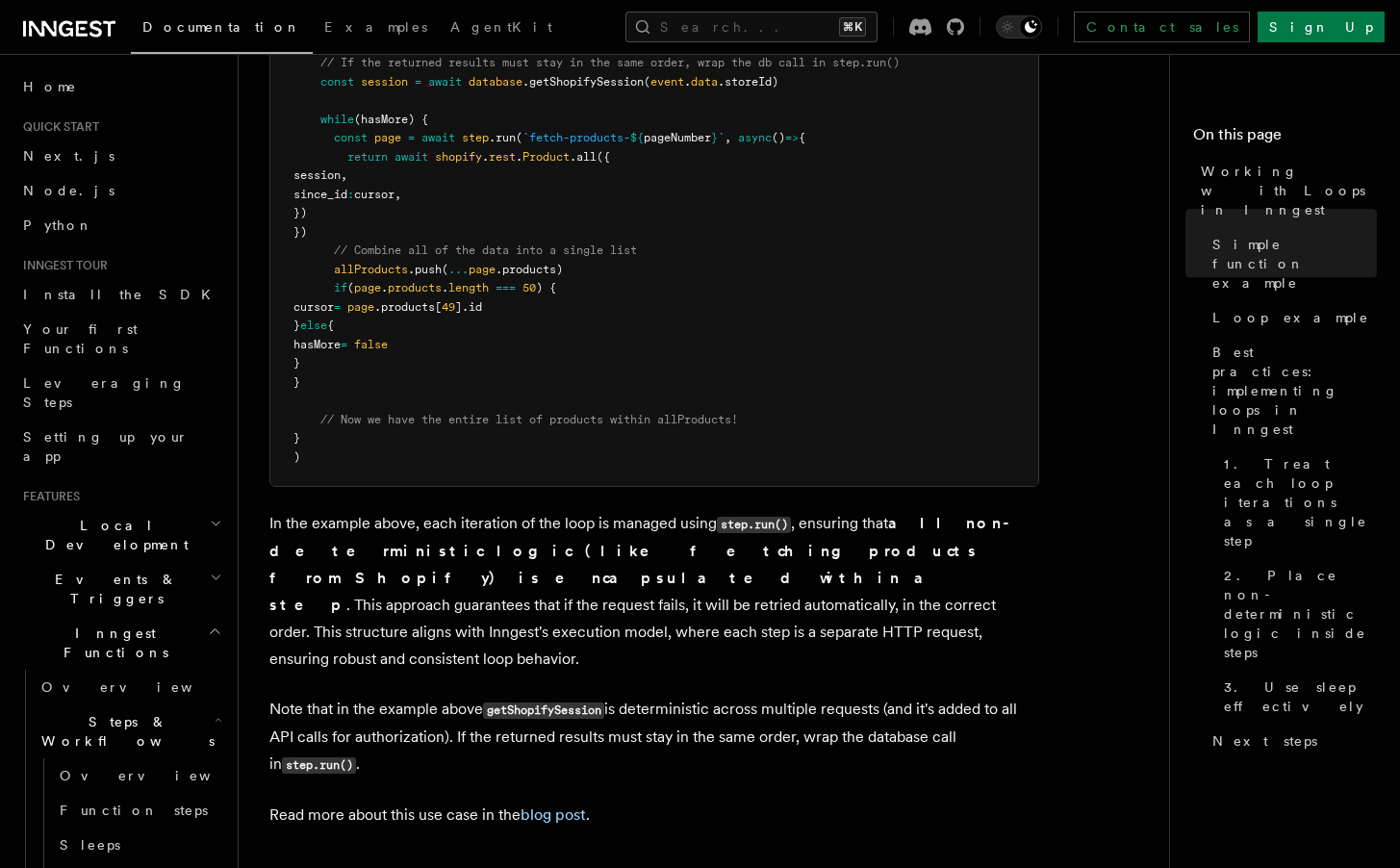 scroll, scrollTop: 2791, scrollLeft: 0, axis: vertical 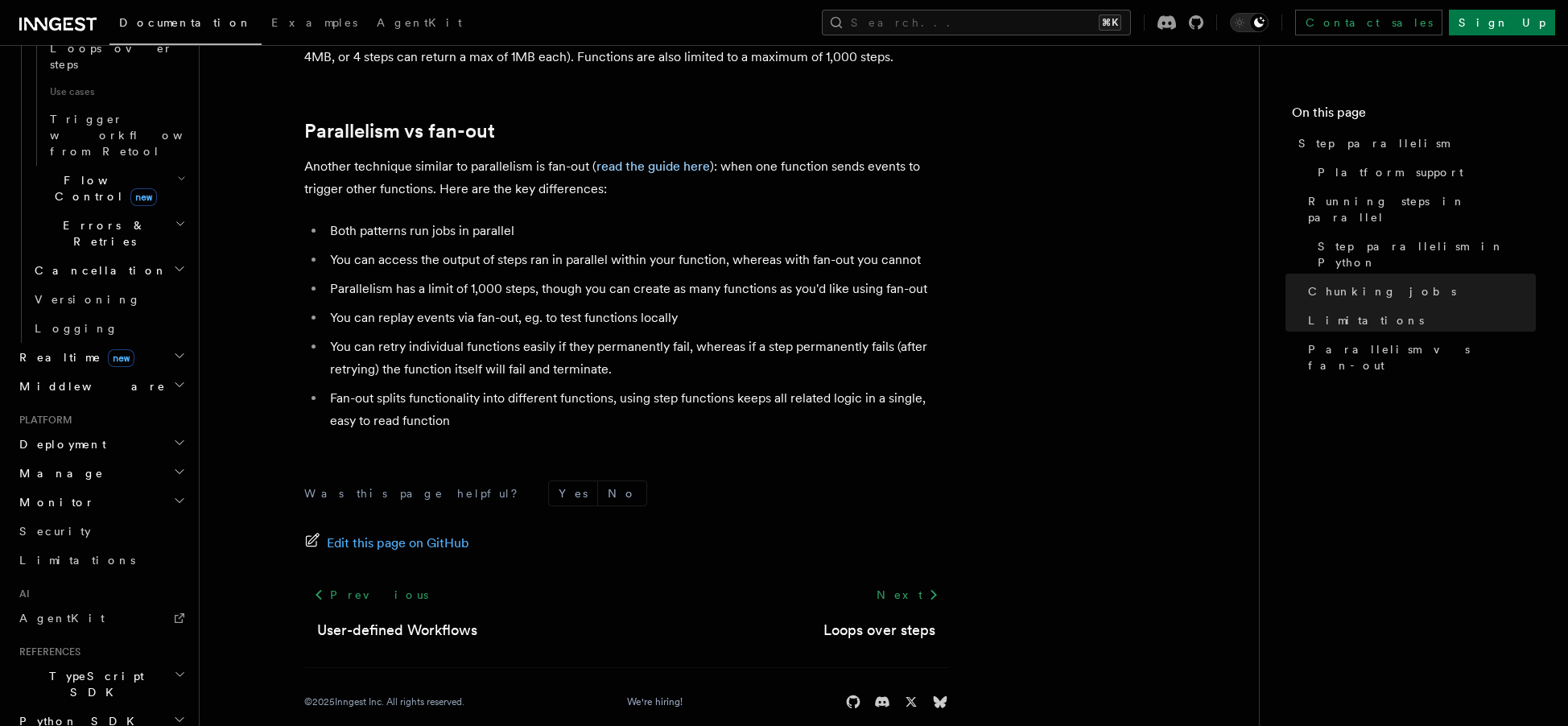 click on "TypeScript SDK" at bounding box center [101, 684] 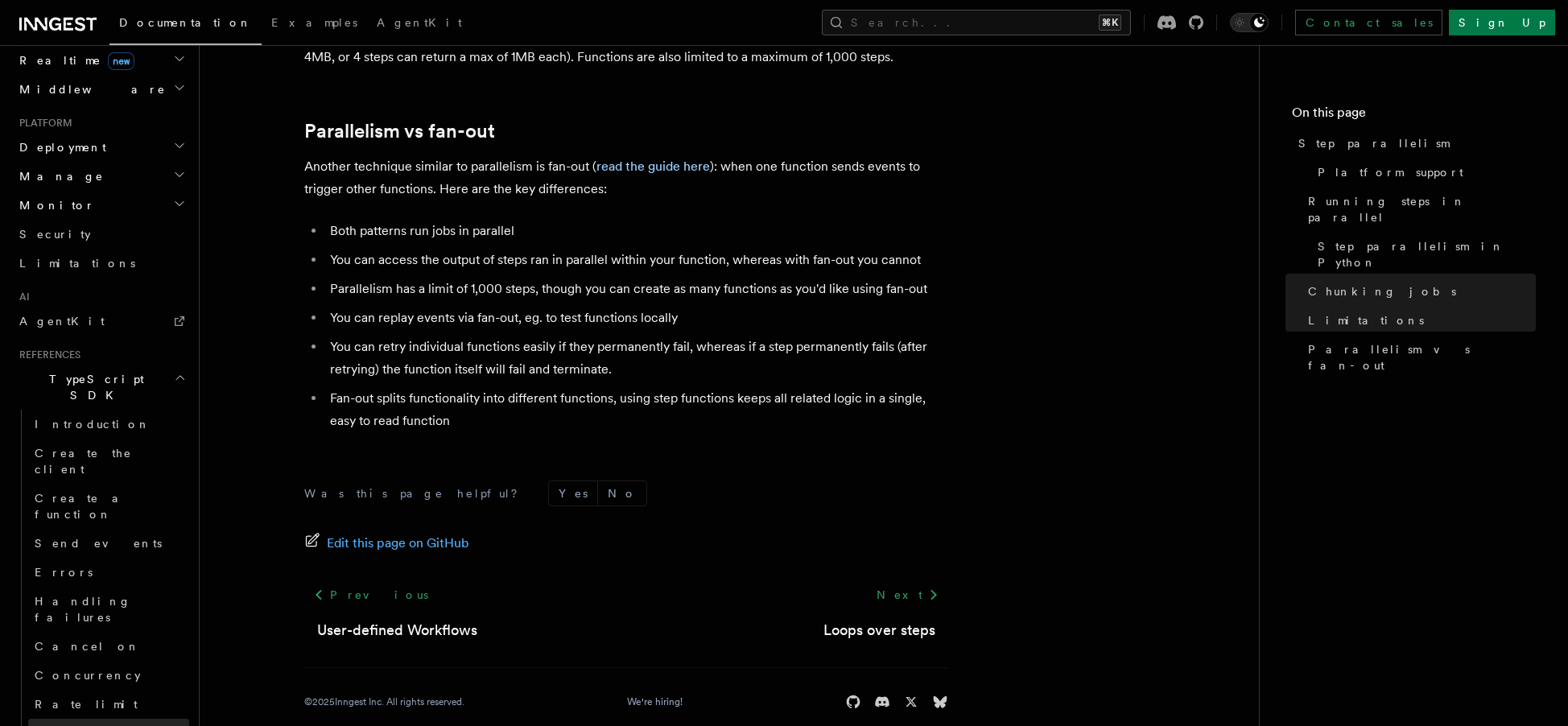 scroll, scrollTop: 1293, scrollLeft: 0, axis: vertical 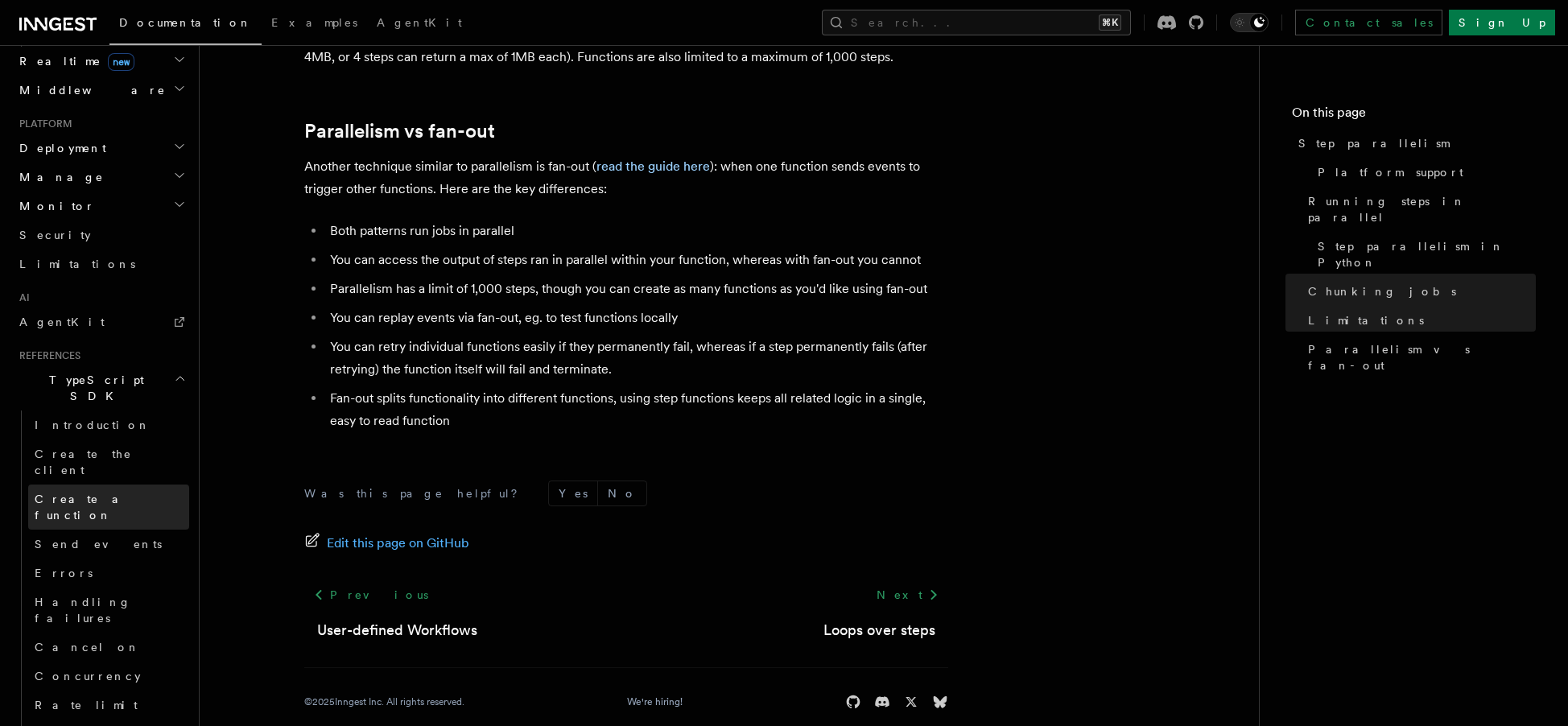 click on "Create a function" at bounding box center (109, 507) 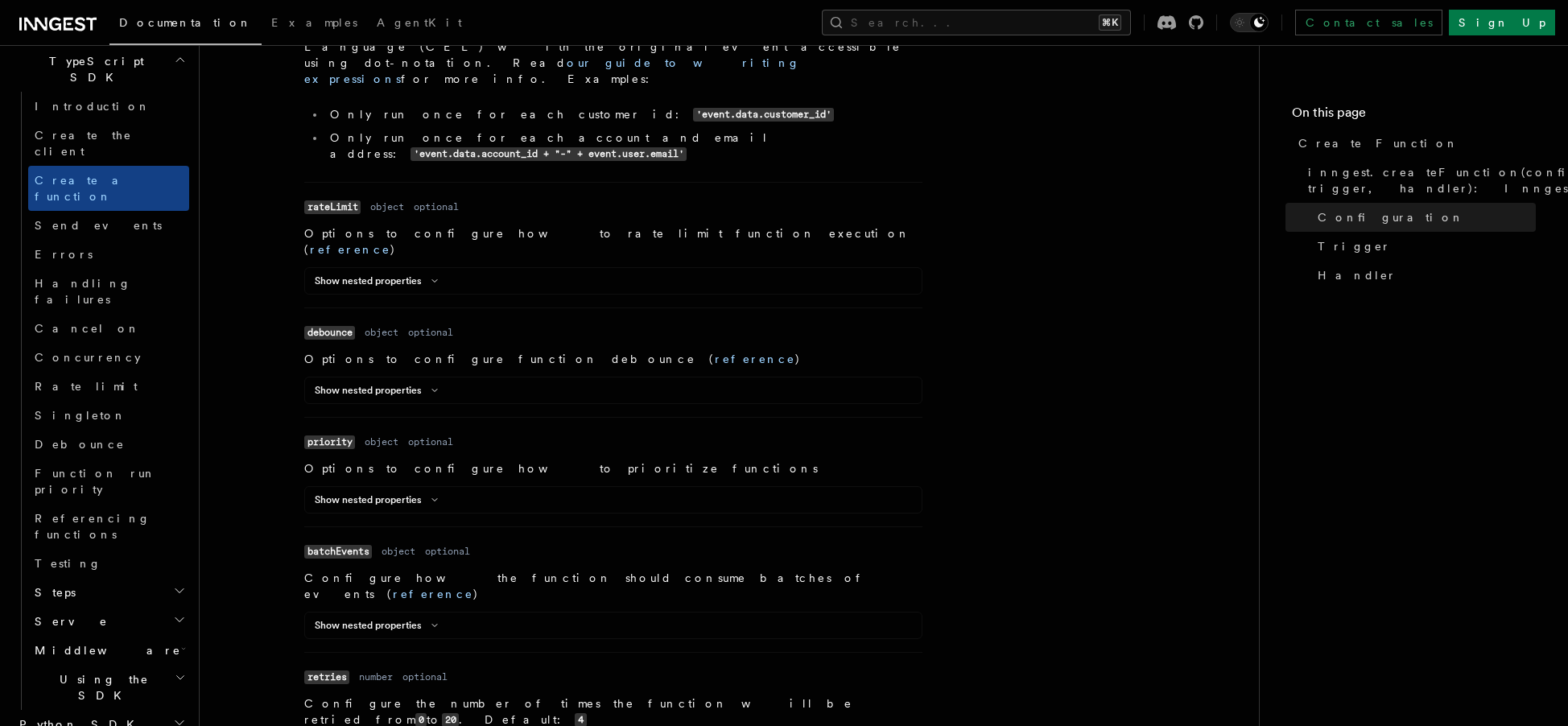 scroll, scrollTop: 0, scrollLeft: 0, axis: both 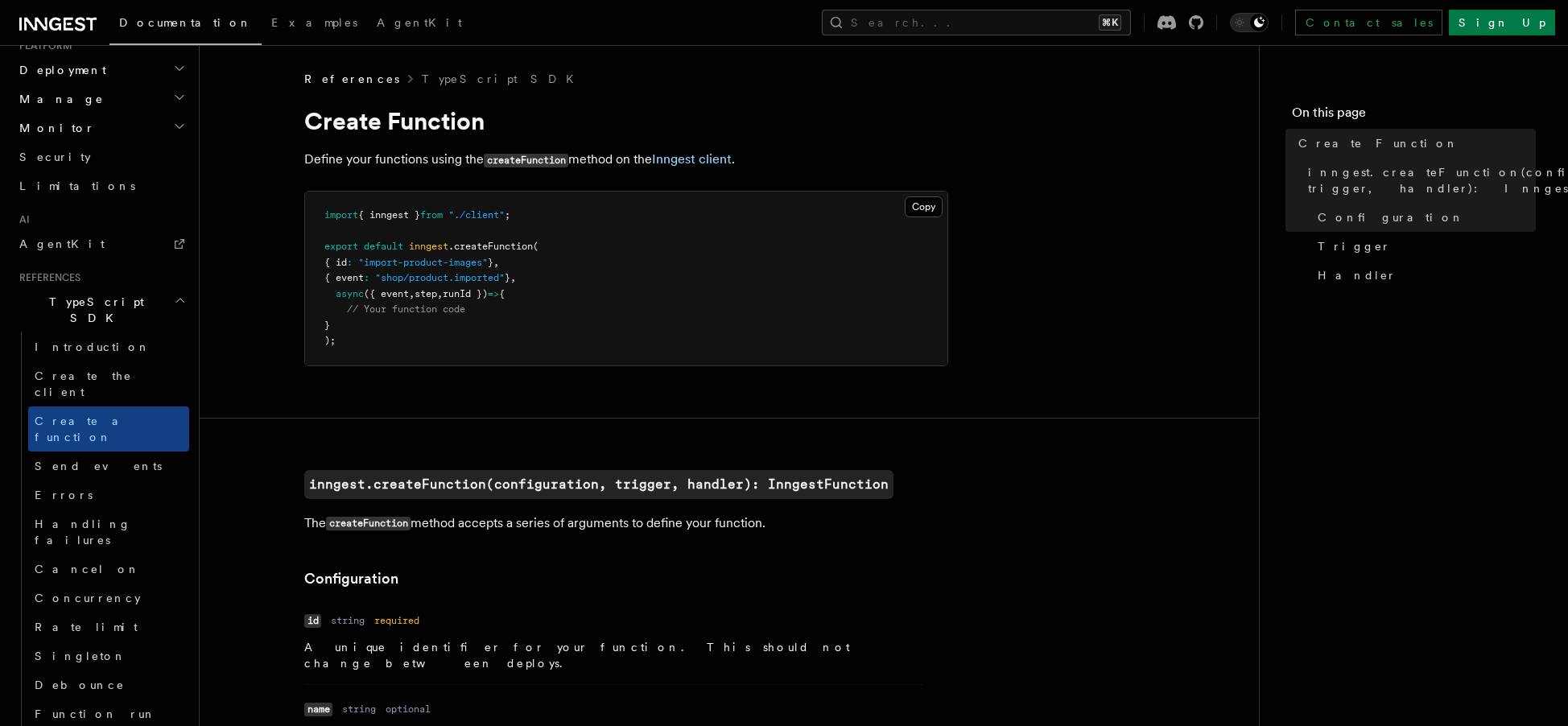 click on "Steps" at bounding box center [109, 833] 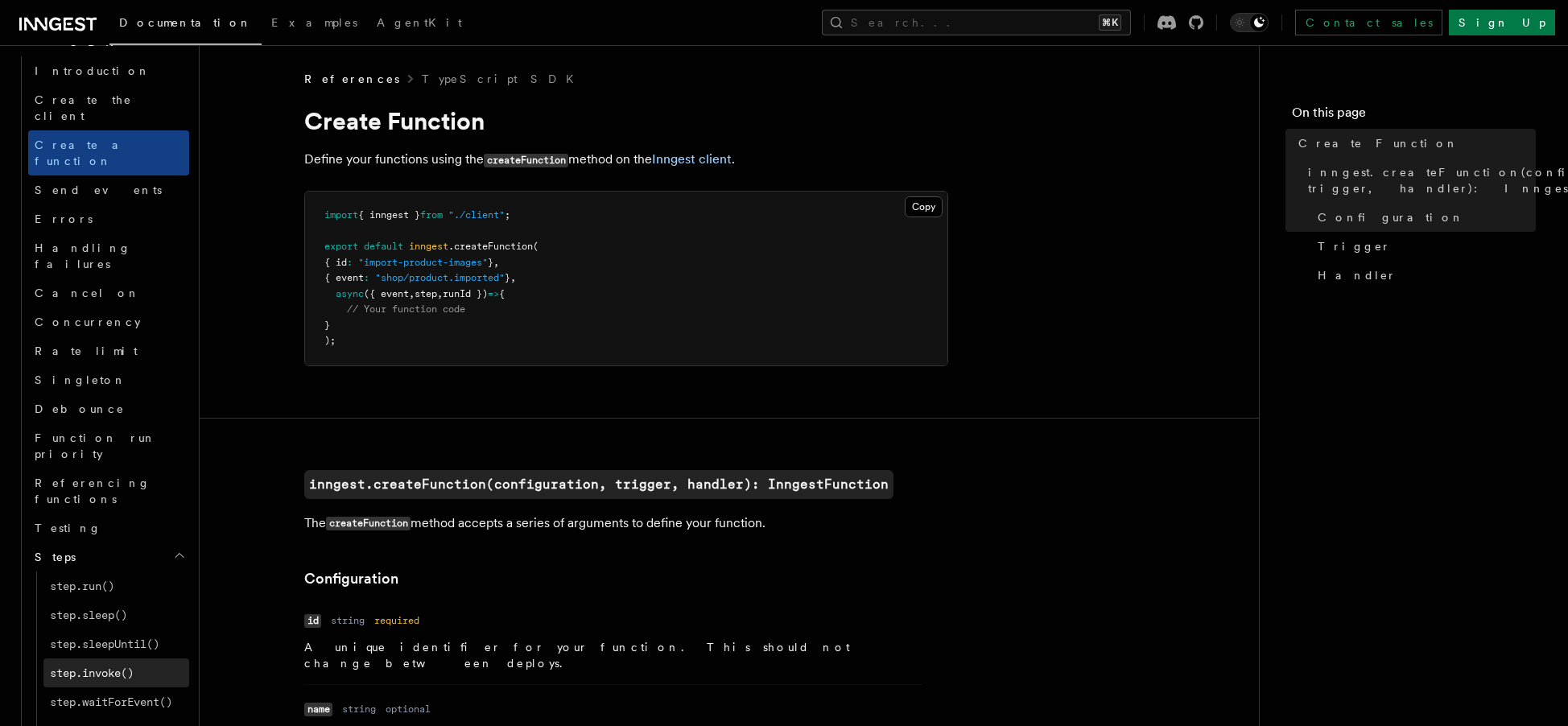 scroll, scrollTop: 1122, scrollLeft: 0, axis: vertical 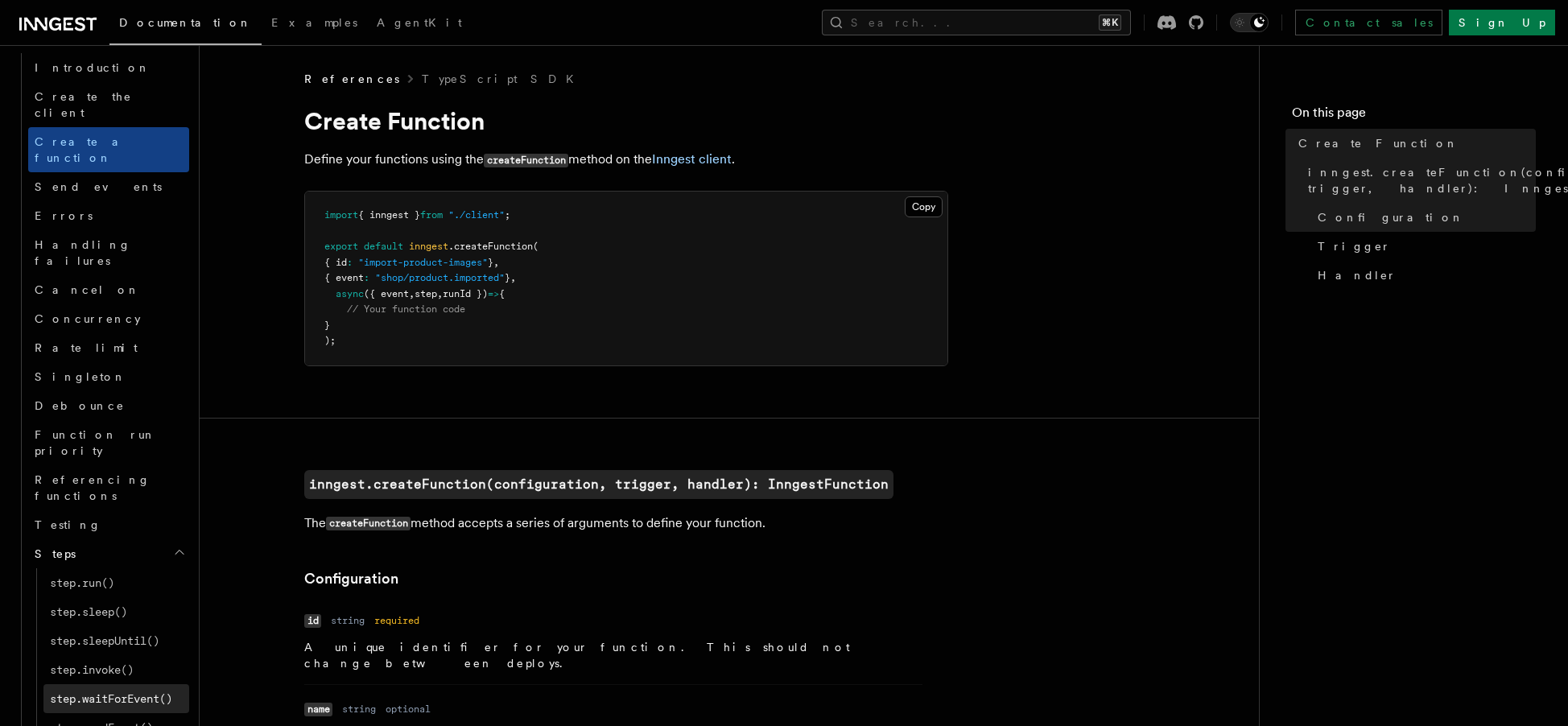 click on "step.waitForEvent()" at bounding box center (116, 699) 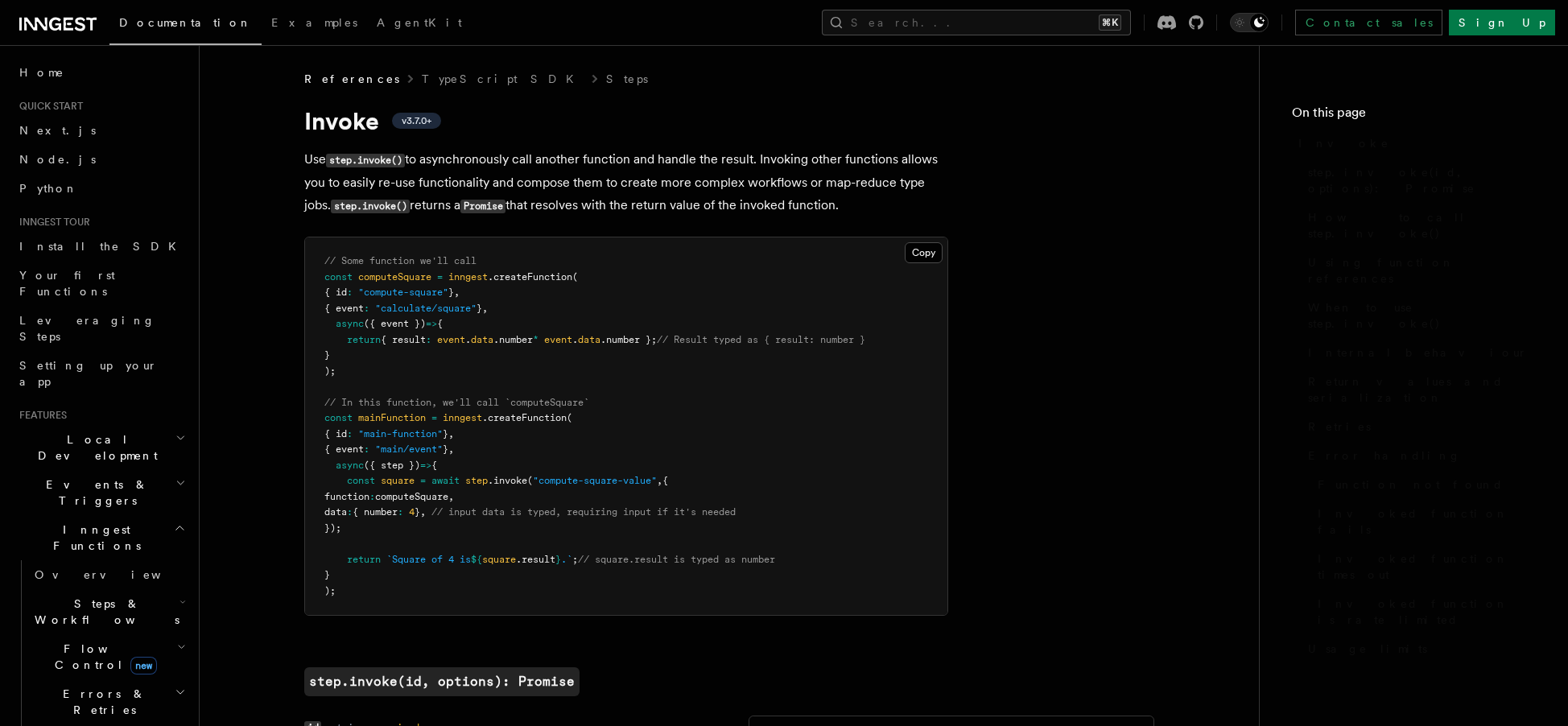 scroll, scrollTop: 0, scrollLeft: 0, axis: both 